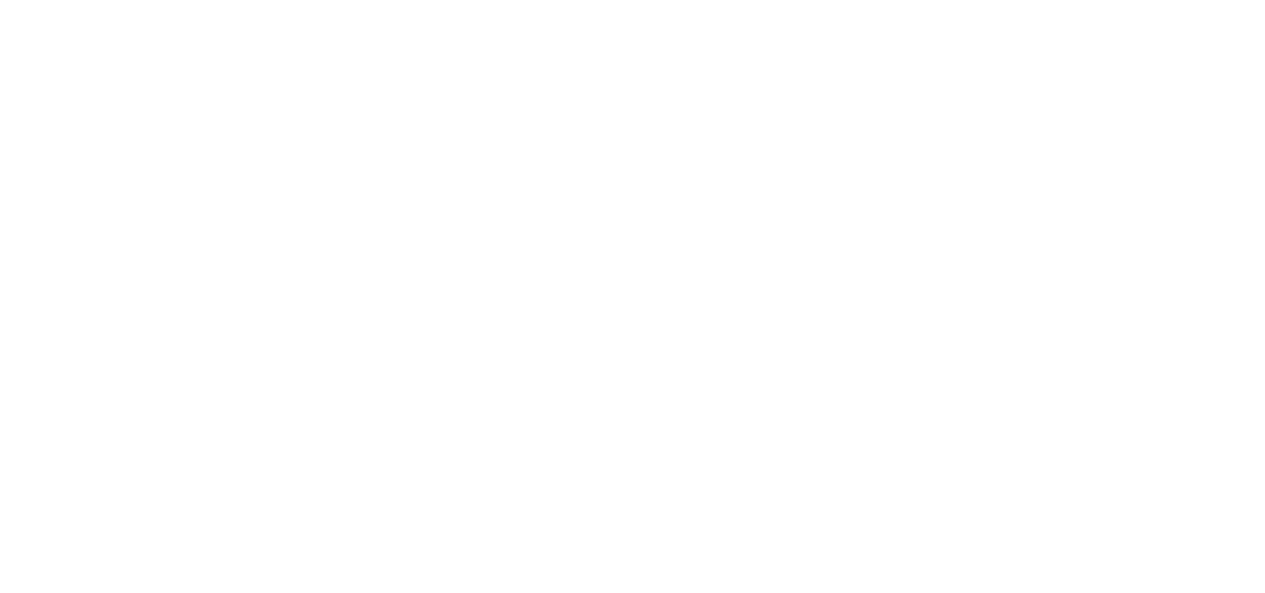 scroll, scrollTop: 0, scrollLeft: 0, axis: both 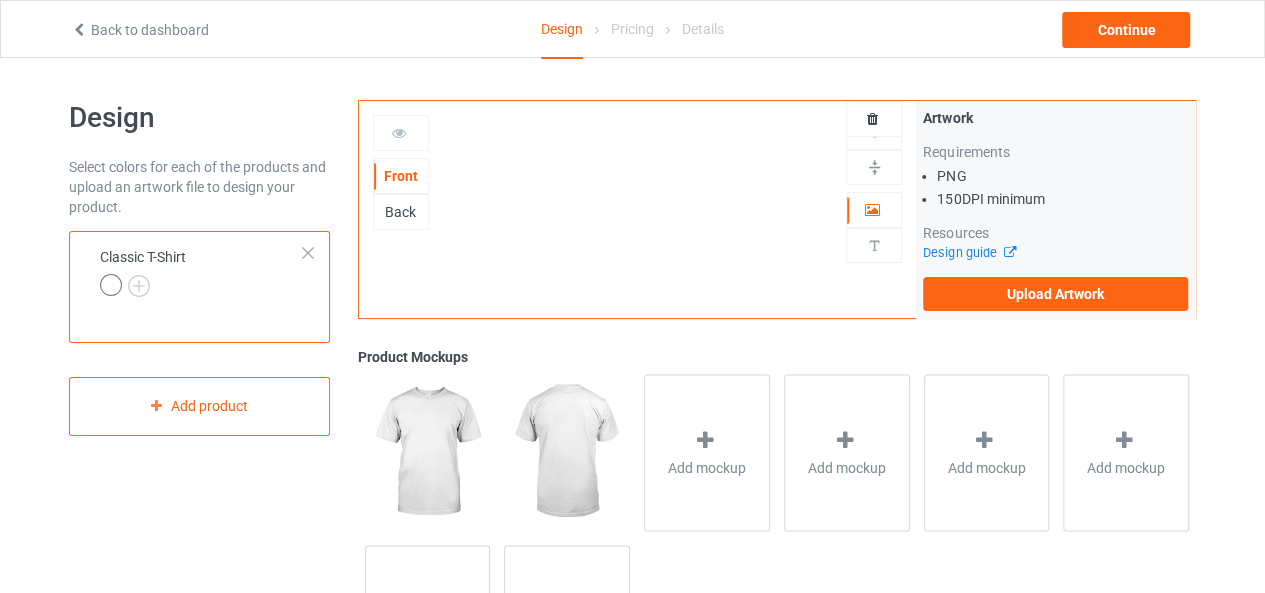 click on "Artwork Requirements PNG 150  DPI minimum Resources Design guide Upload Artwork" at bounding box center [1055, 209] 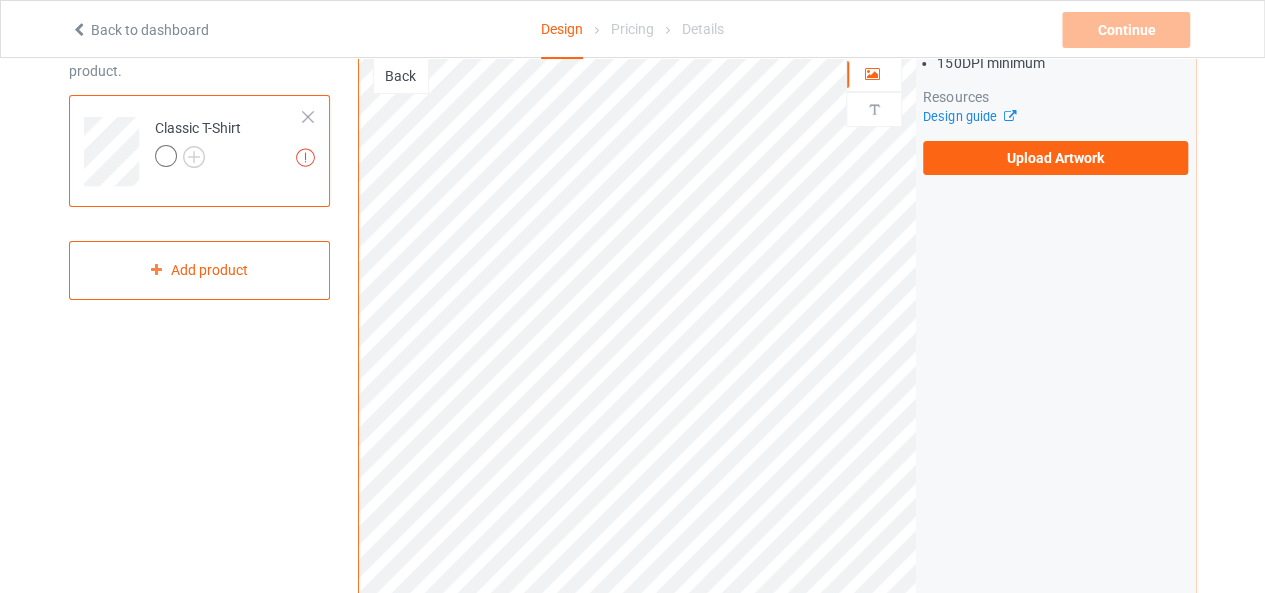 scroll, scrollTop: 0, scrollLeft: 0, axis: both 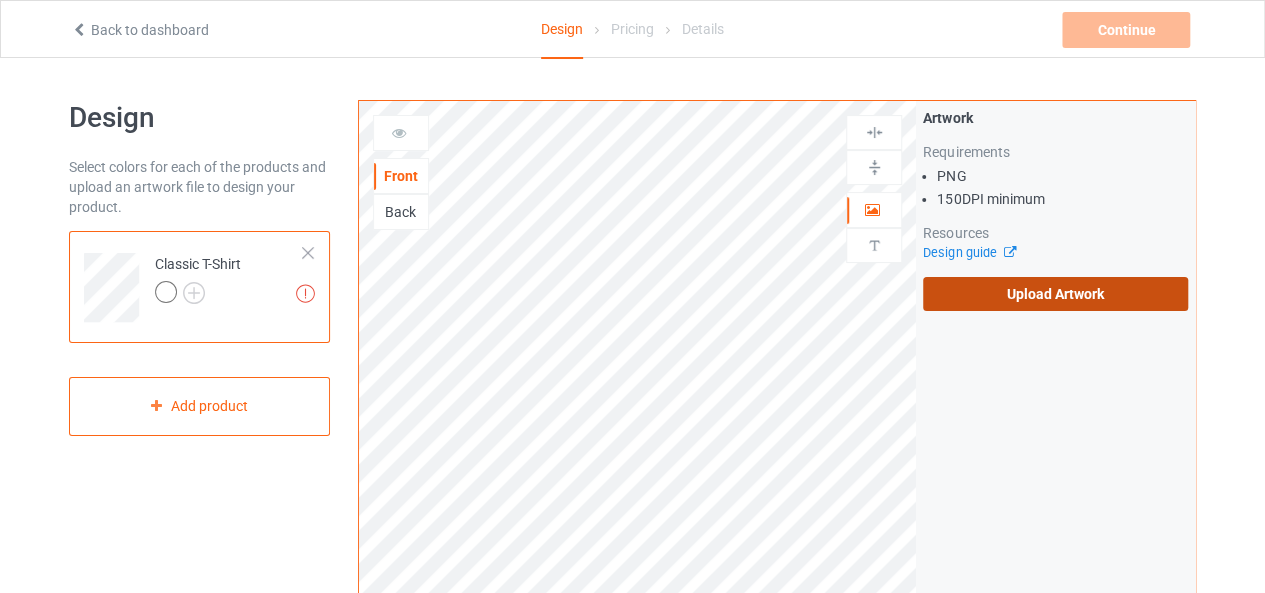 click on "Upload Artwork" at bounding box center (1055, 294) 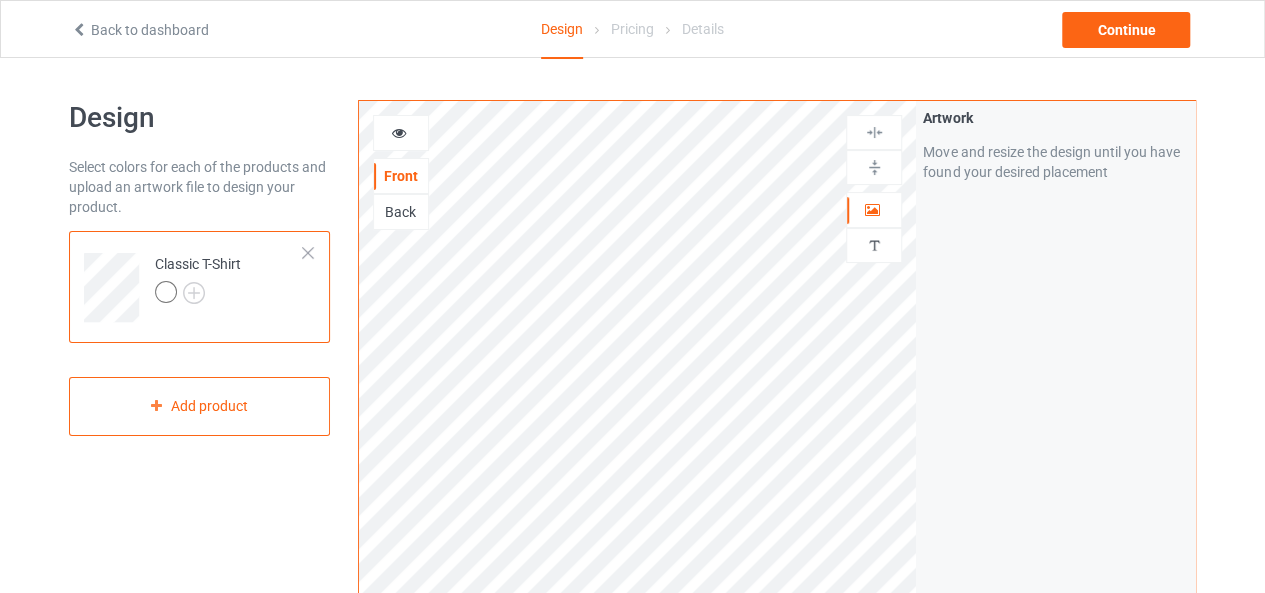 click at bounding box center [169, 295] 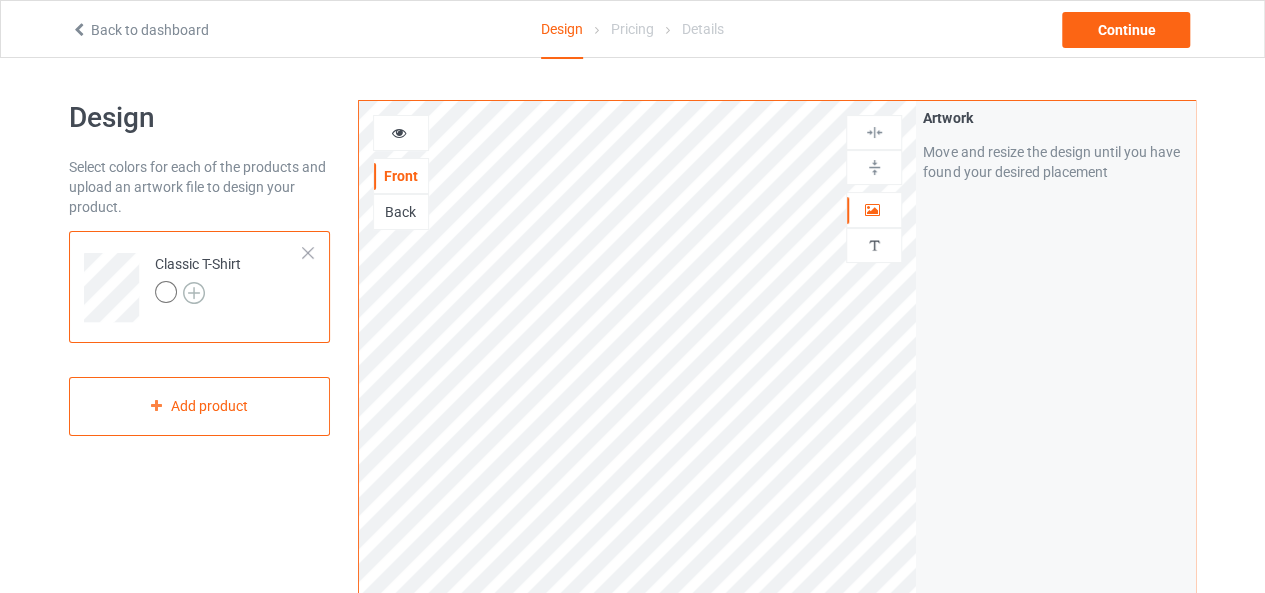 click at bounding box center [194, 293] 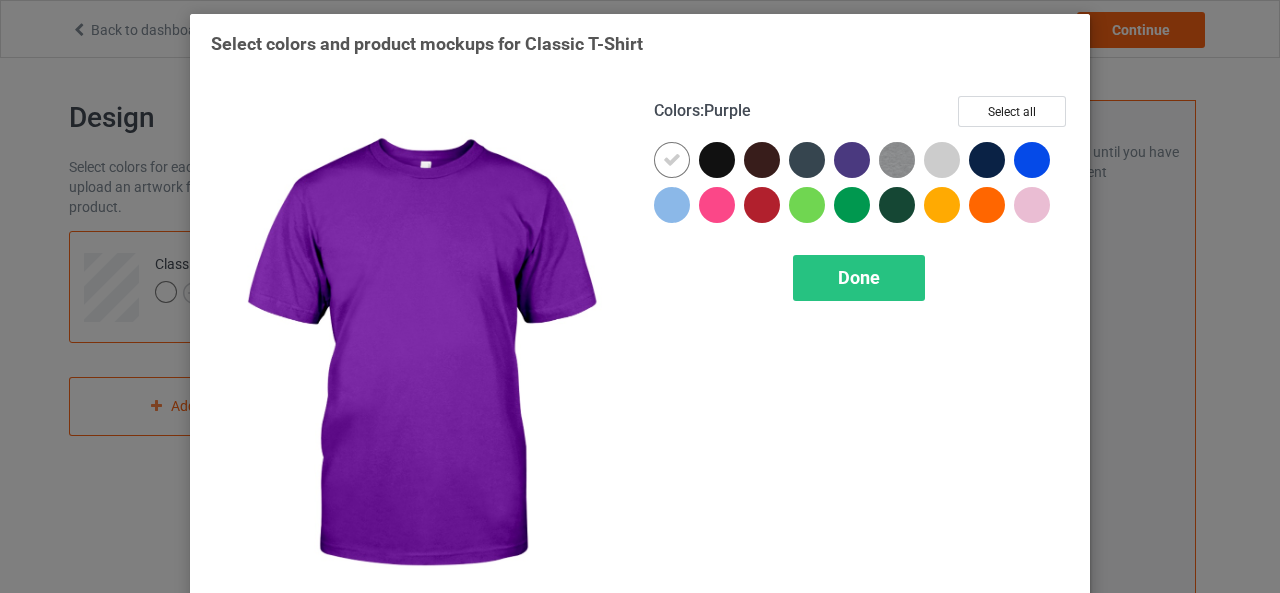click at bounding box center [852, 160] 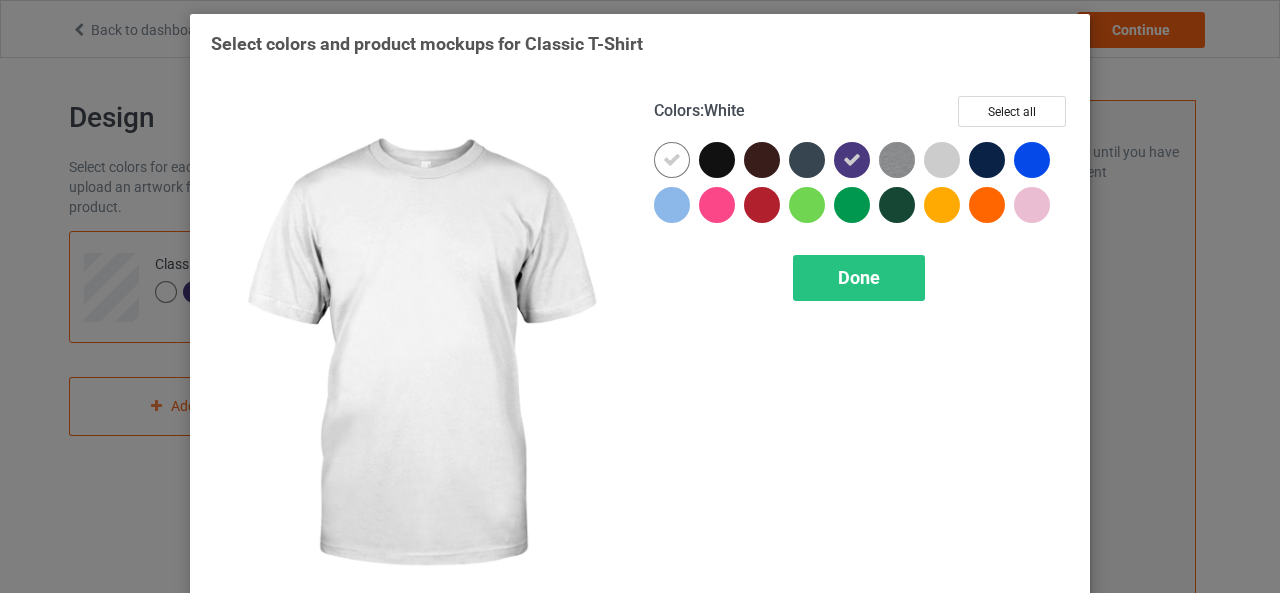 click at bounding box center [672, 160] 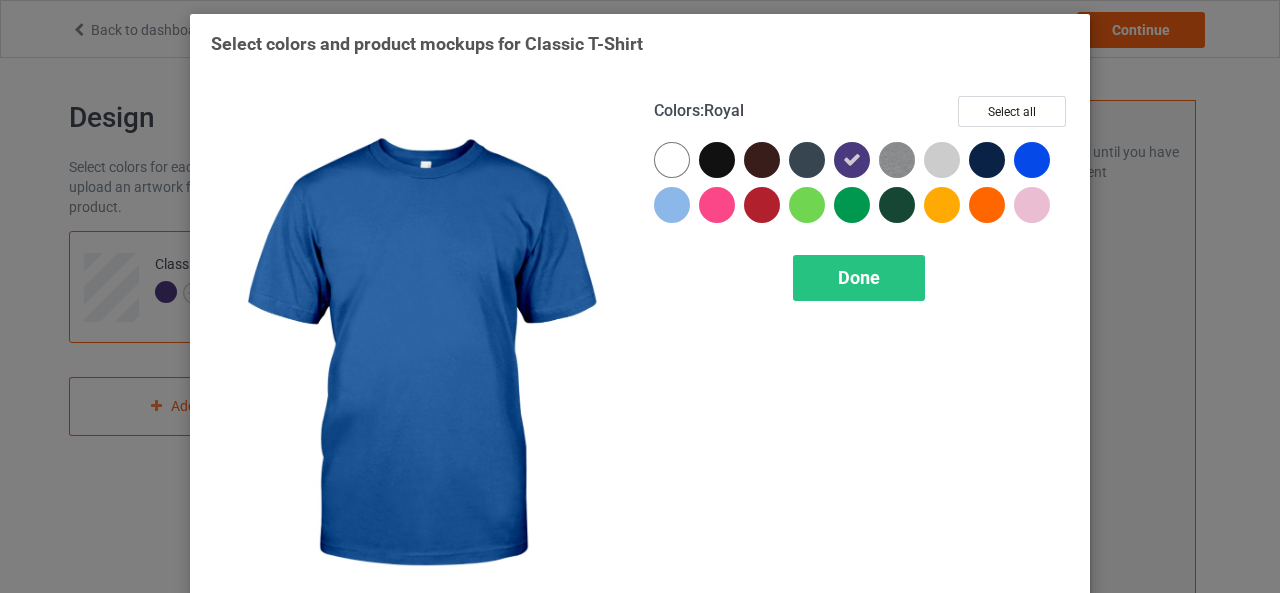 click at bounding box center (1032, 160) 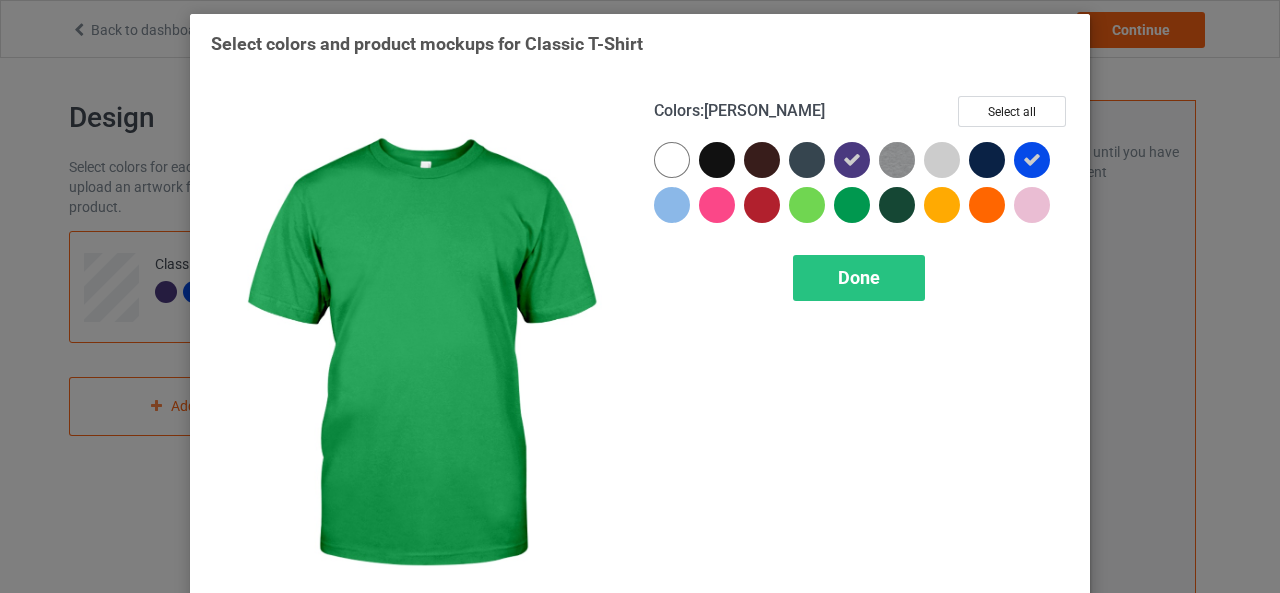 click at bounding box center (852, 205) 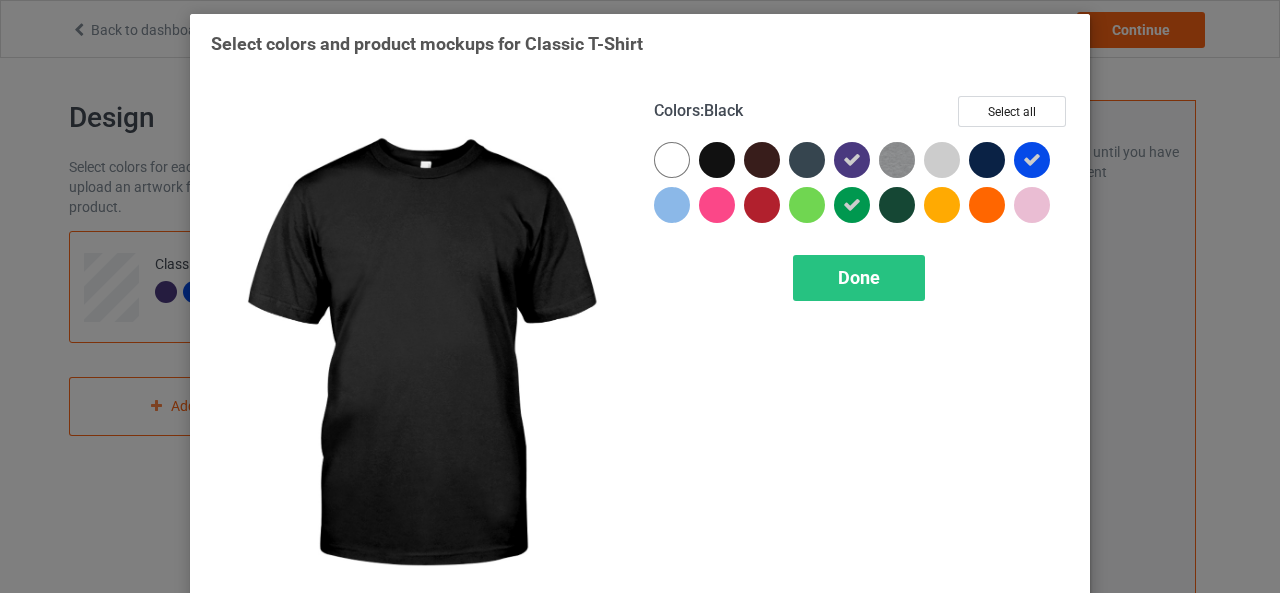 click at bounding box center (717, 160) 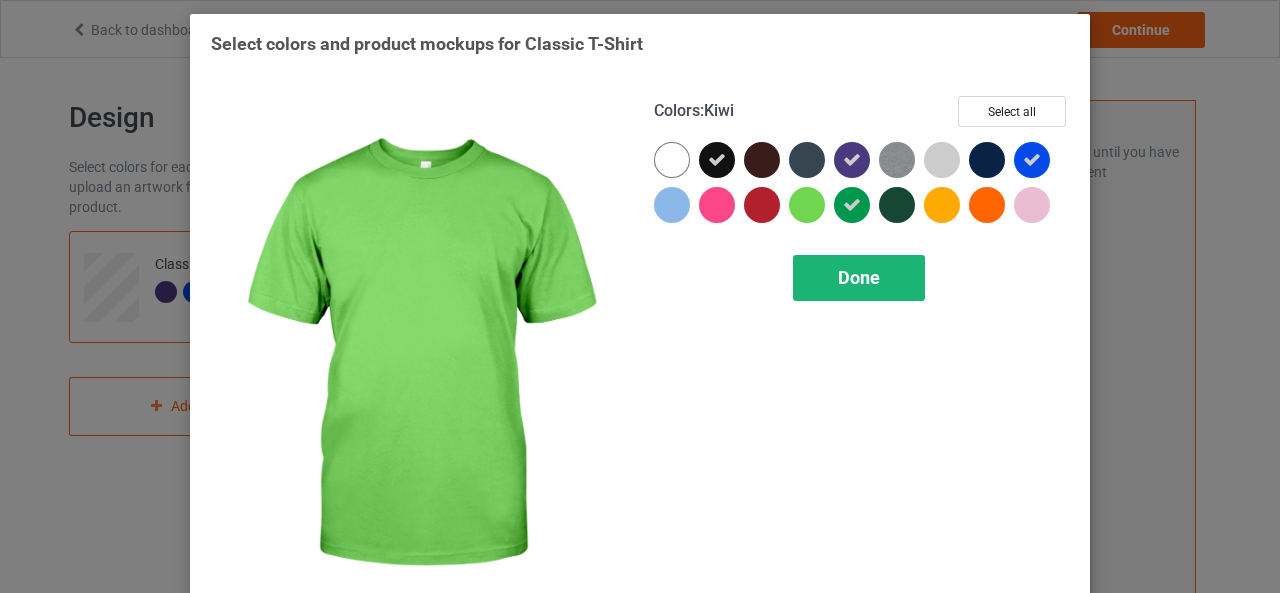 click on "Done" at bounding box center [859, 277] 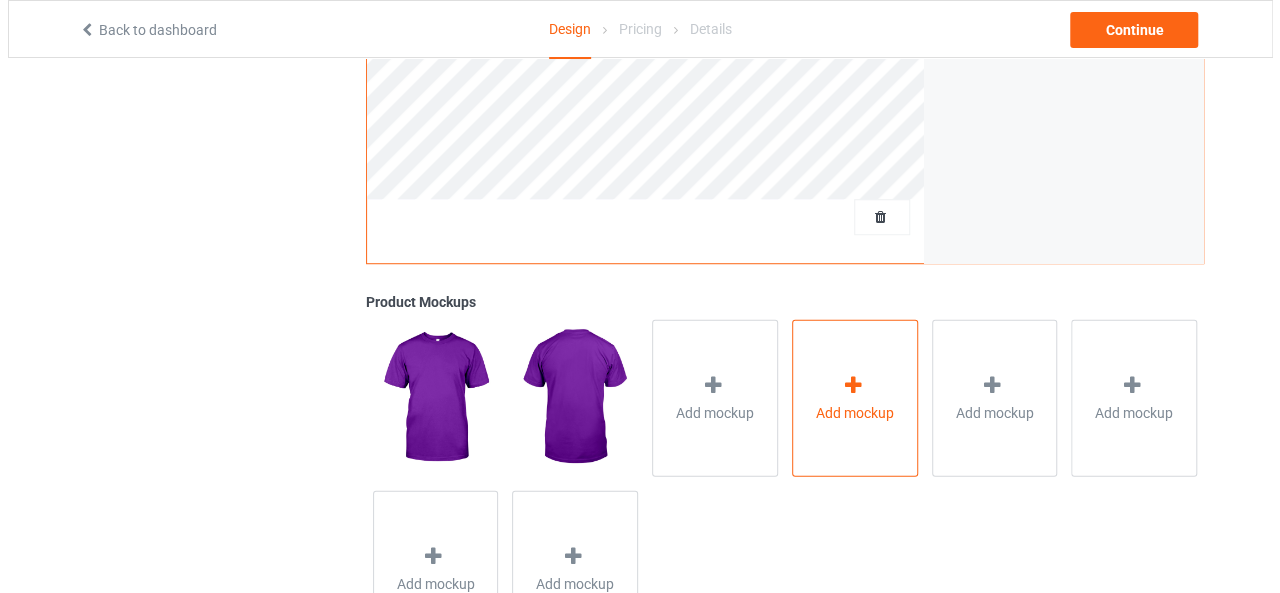 scroll, scrollTop: 599, scrollLeft: 0, axis: vertical 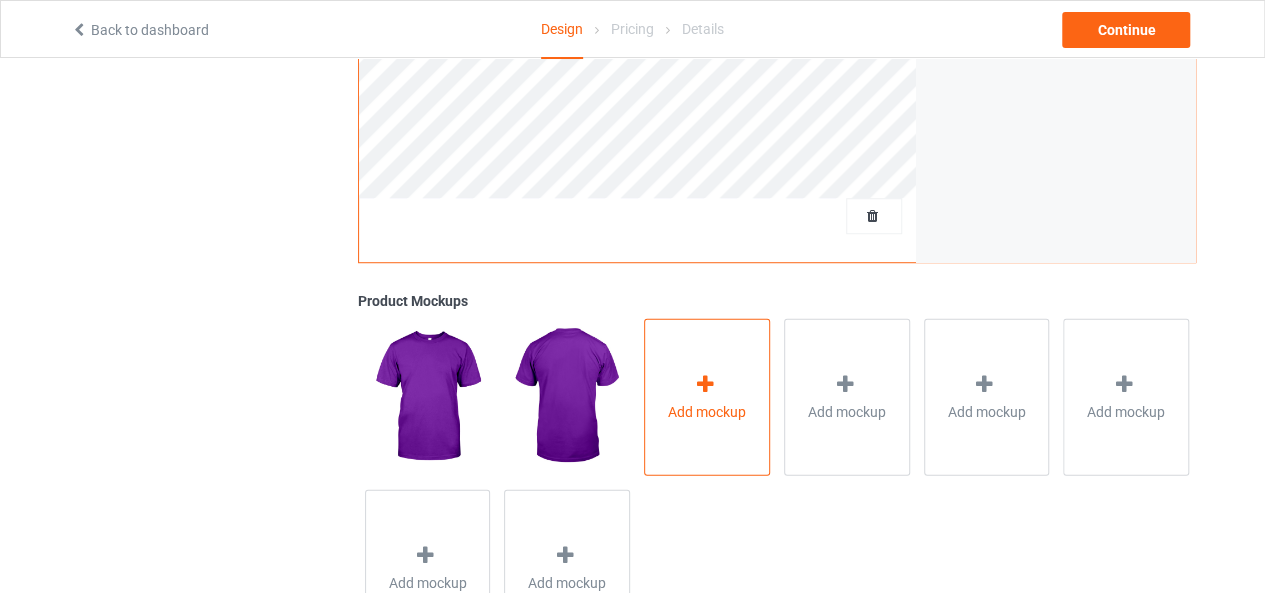 click on "Add mockup" at bounding box center (707, 396) 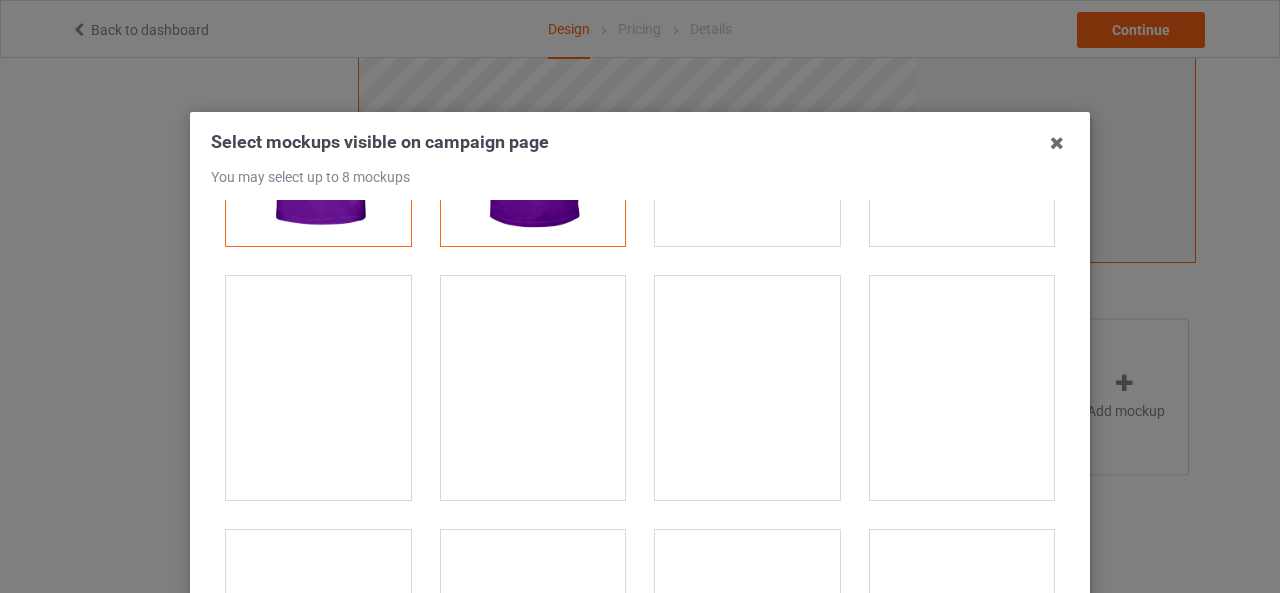 scroll, scrollTop: 208, scrollLeft: 0, axis: vertical 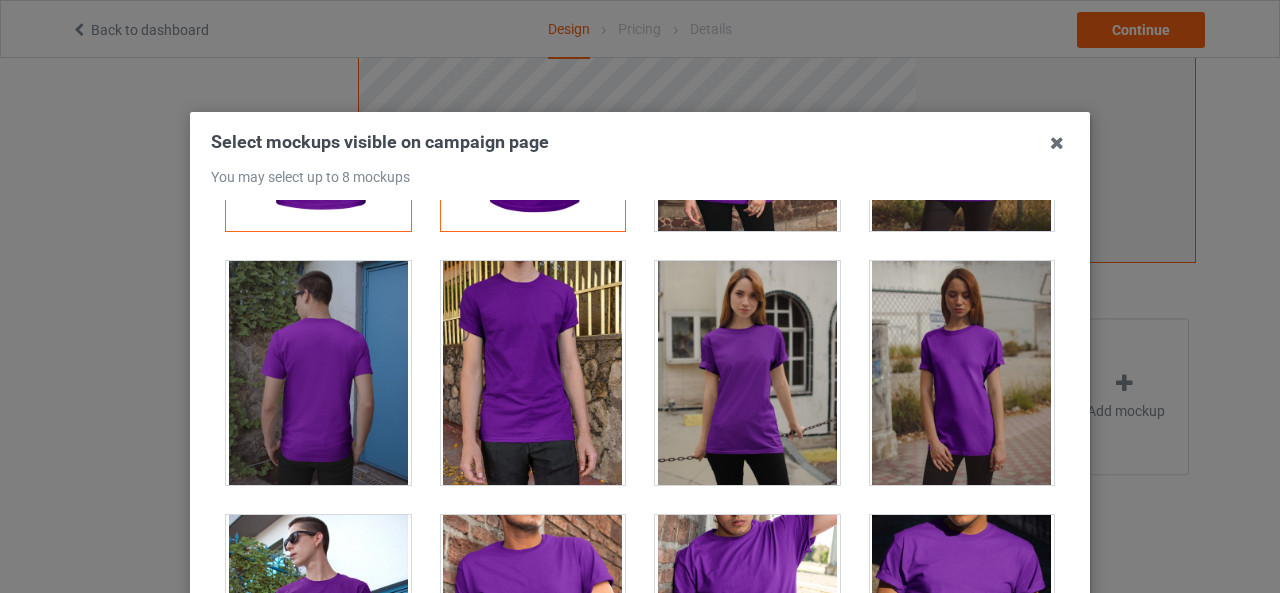 click at bounding box center (747, 373) 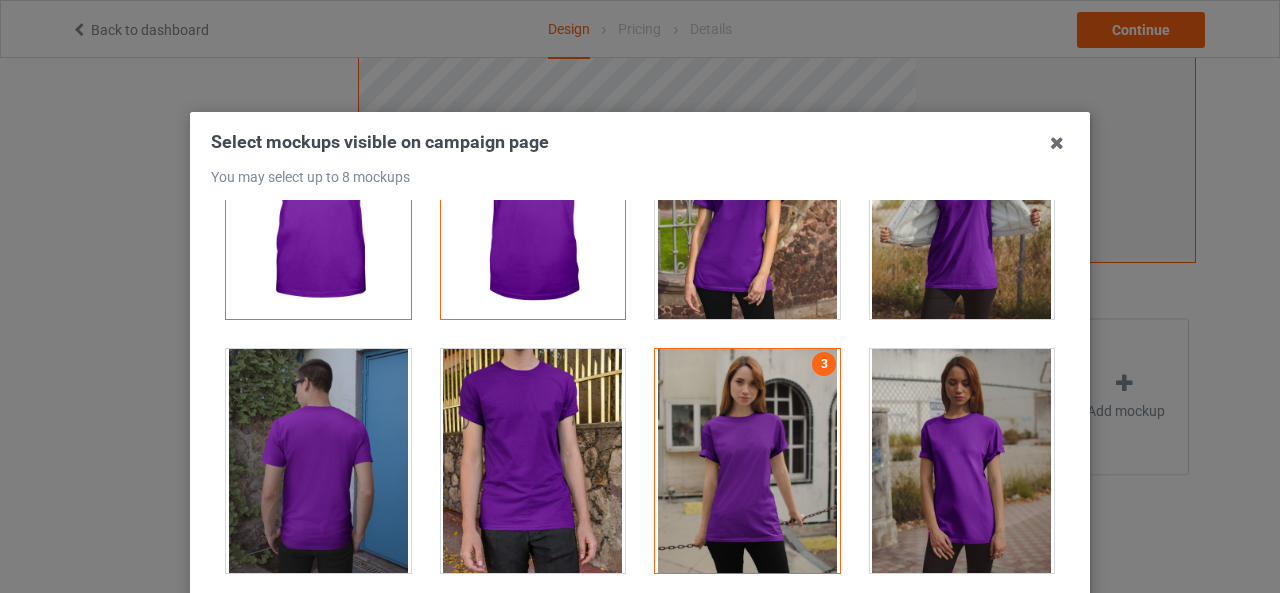 click at bounding box center [962, 461] 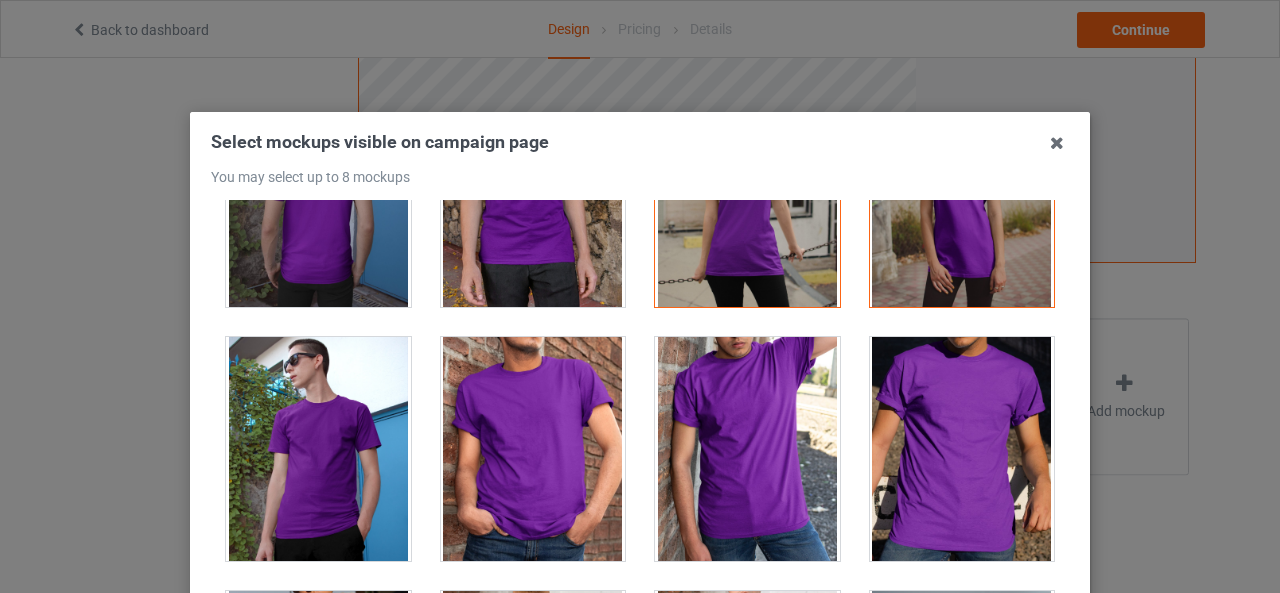 scroll, scrollTop: 387, scrollLeft: 0, axis: vertical 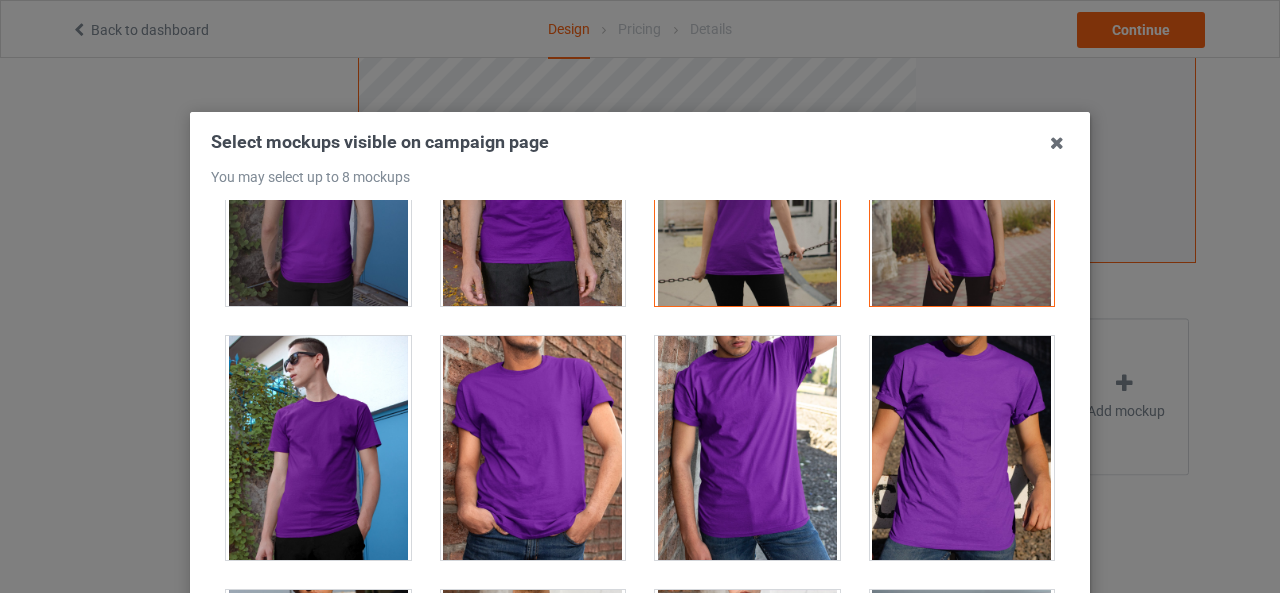 click at bounding box center (318, 448) 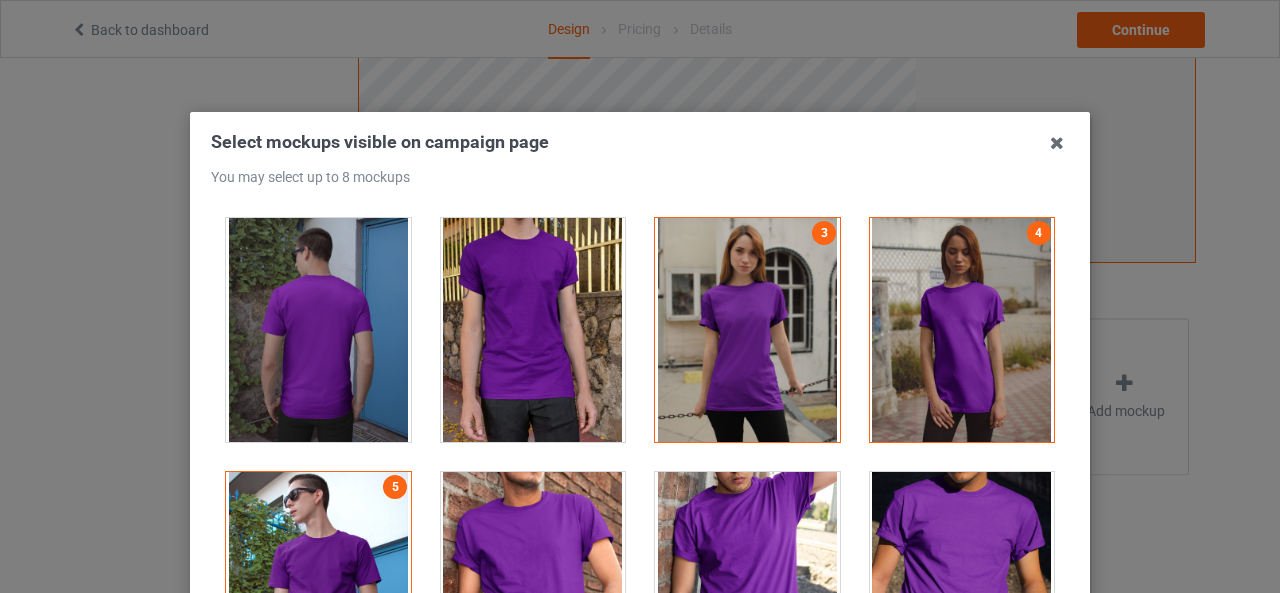 click at bounding box center [318, 330] 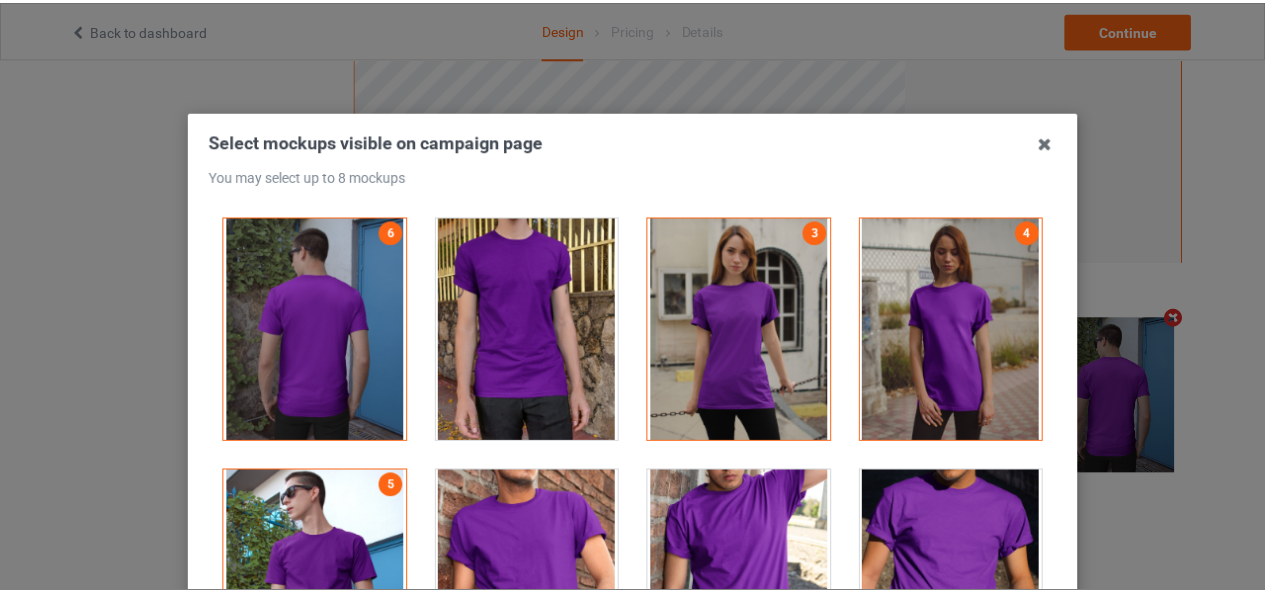 scroll, scrollTop: 227, scrollLeft: 0, axis: vertical 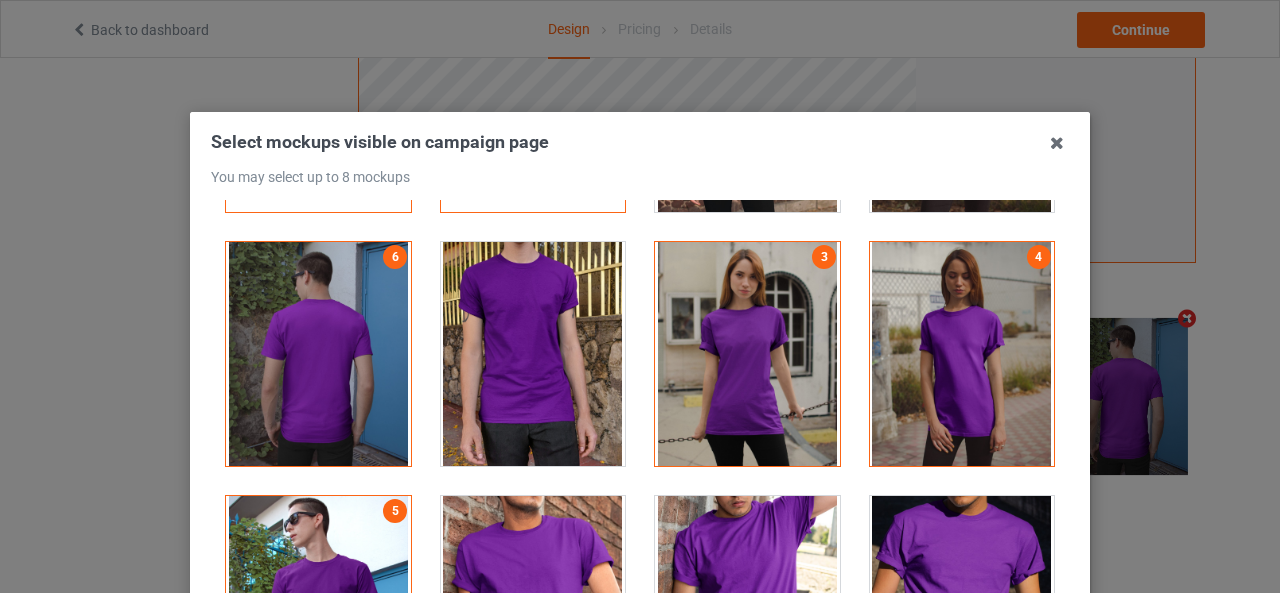 click at bounding box center [1057, 143] 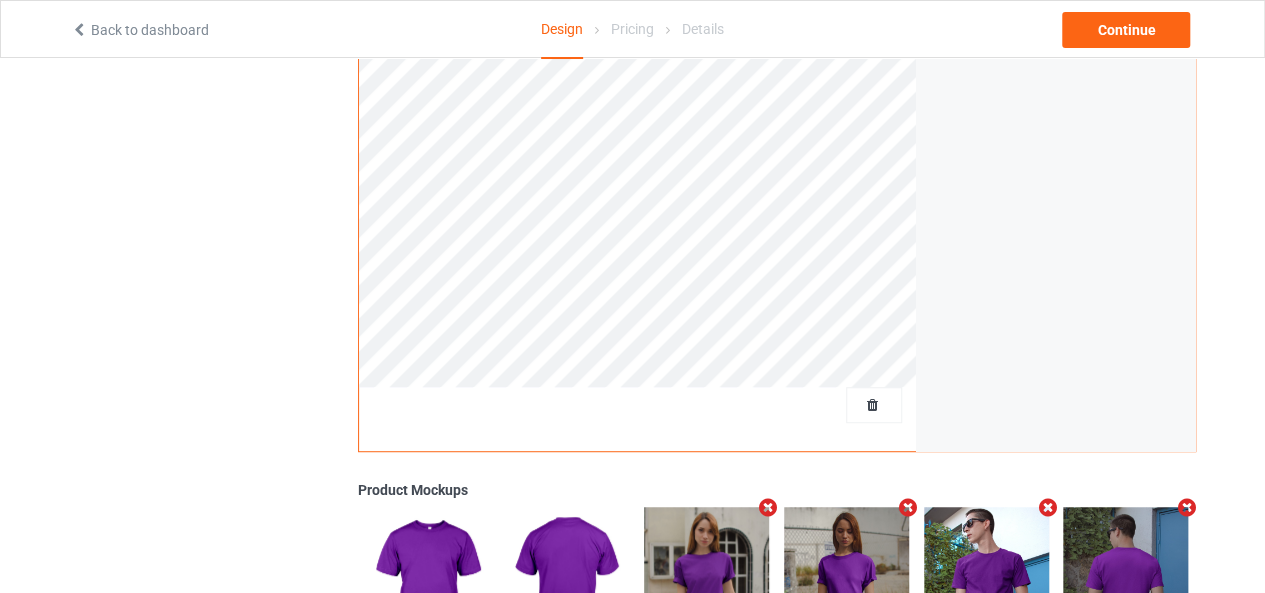 scroll, scrollTop: 0, scrollLeft: 0, axis: both 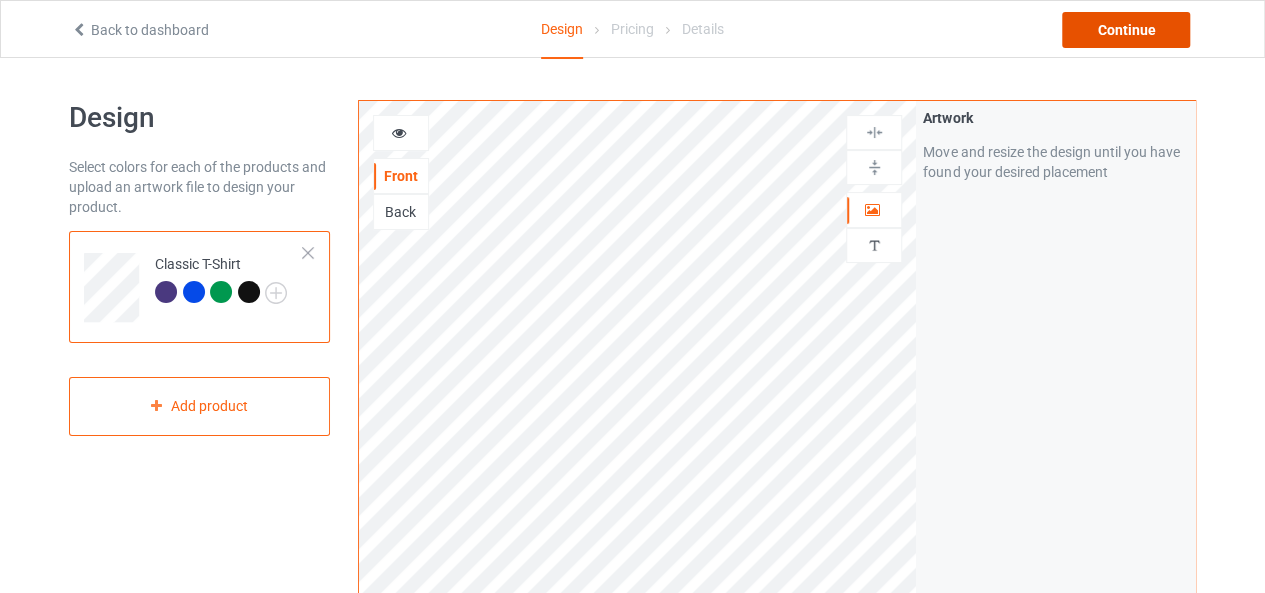 click on "Continue" at bounding box center [1126, 30] 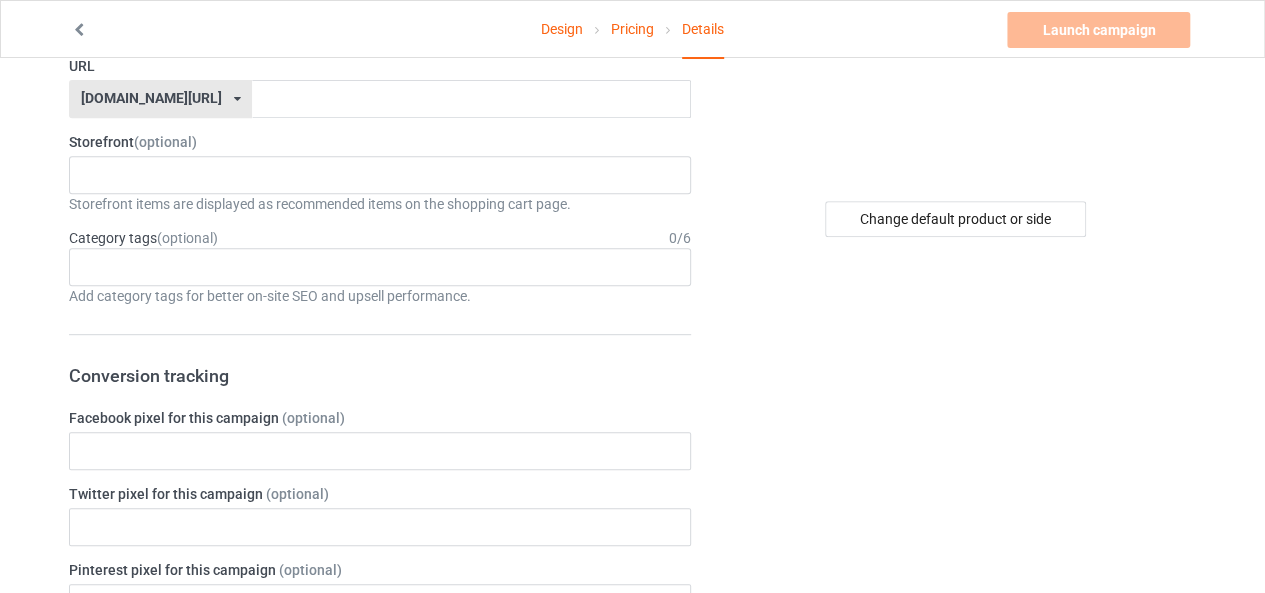 scroll, scrollTop: 377, scrollLeft: 0, axis: vertical 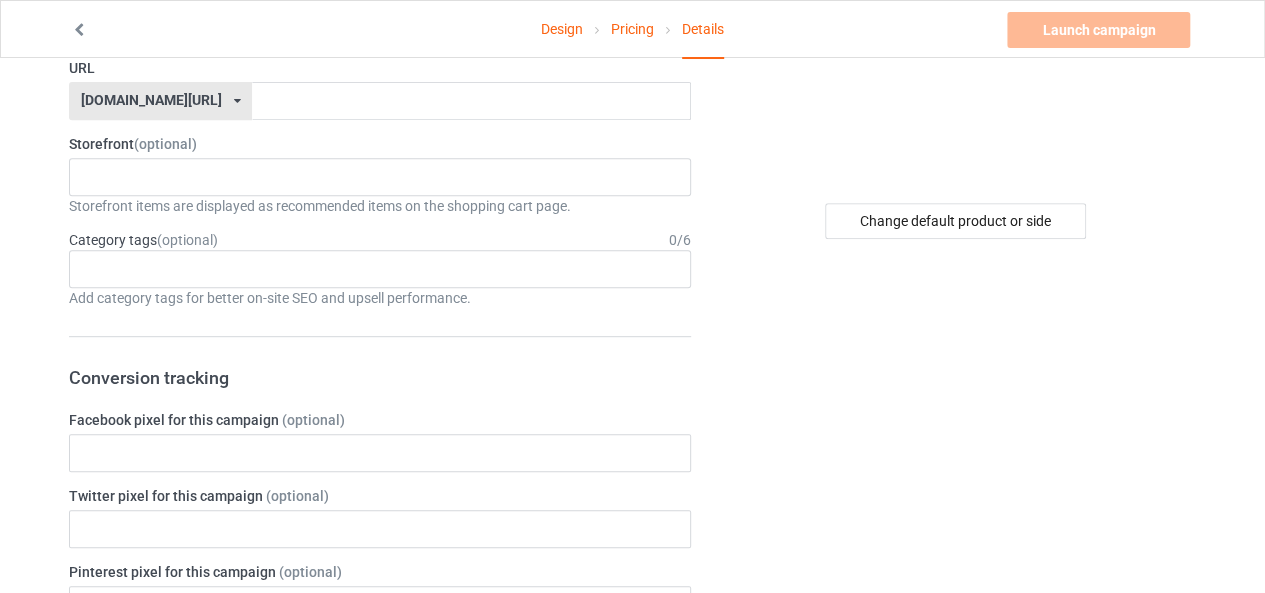 click on "Pricing" at bounding box center [632, 29] 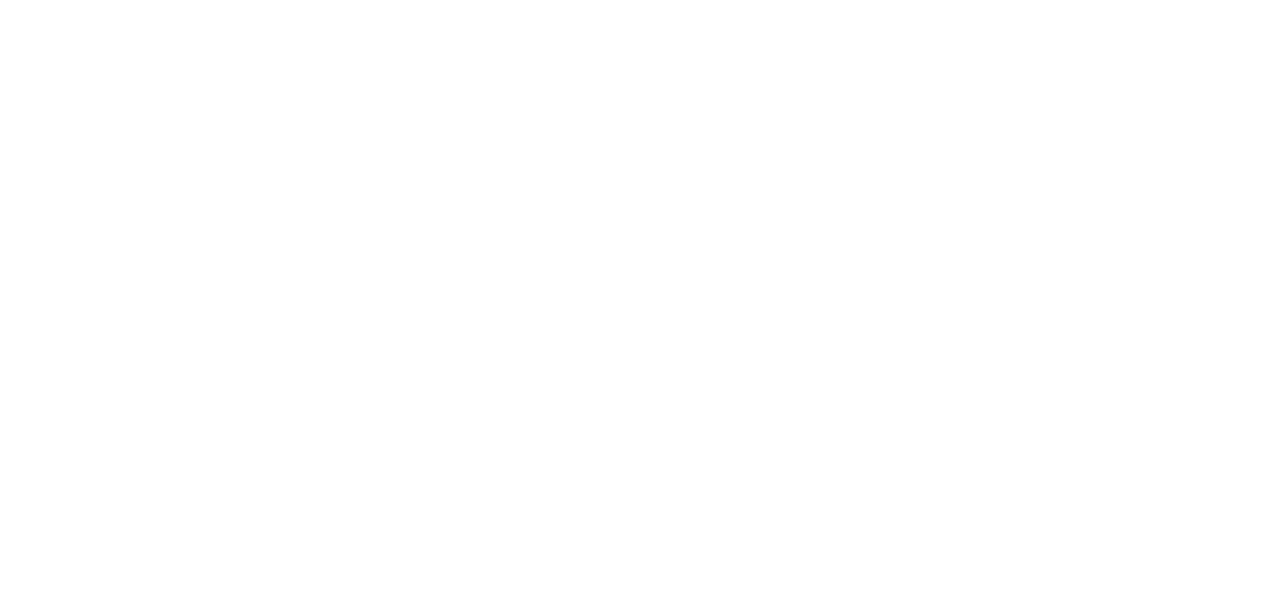 scroll, scrollTop: 0, scrollLeft: 0, axis: both 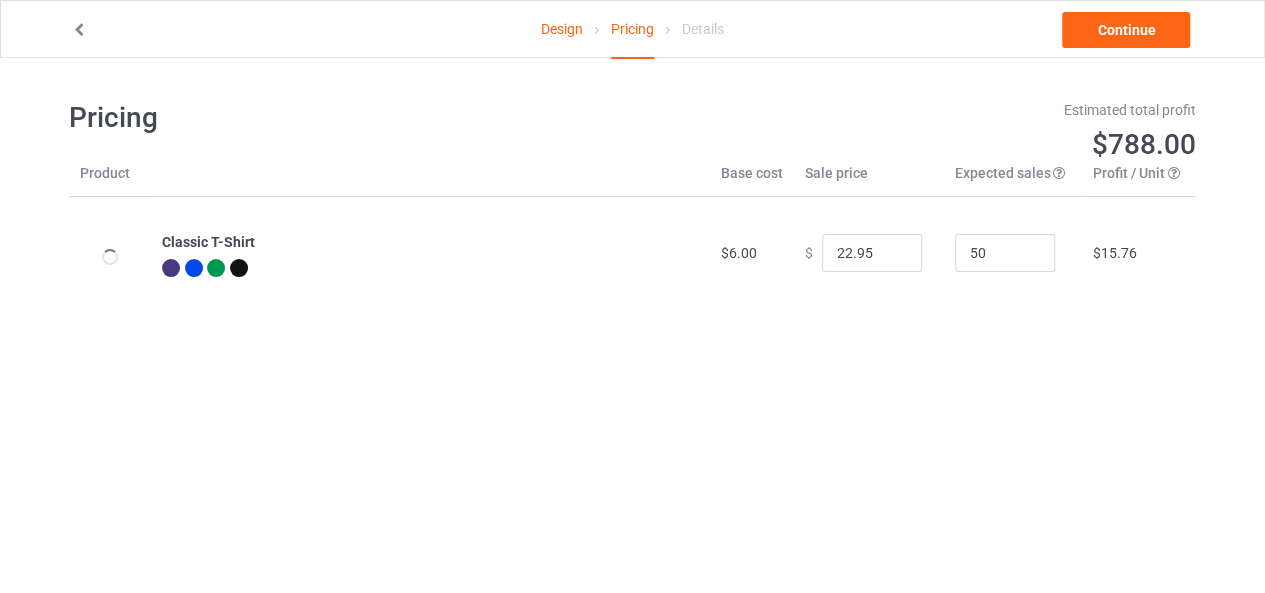 click on "Design" at bounding box center [562, 29] 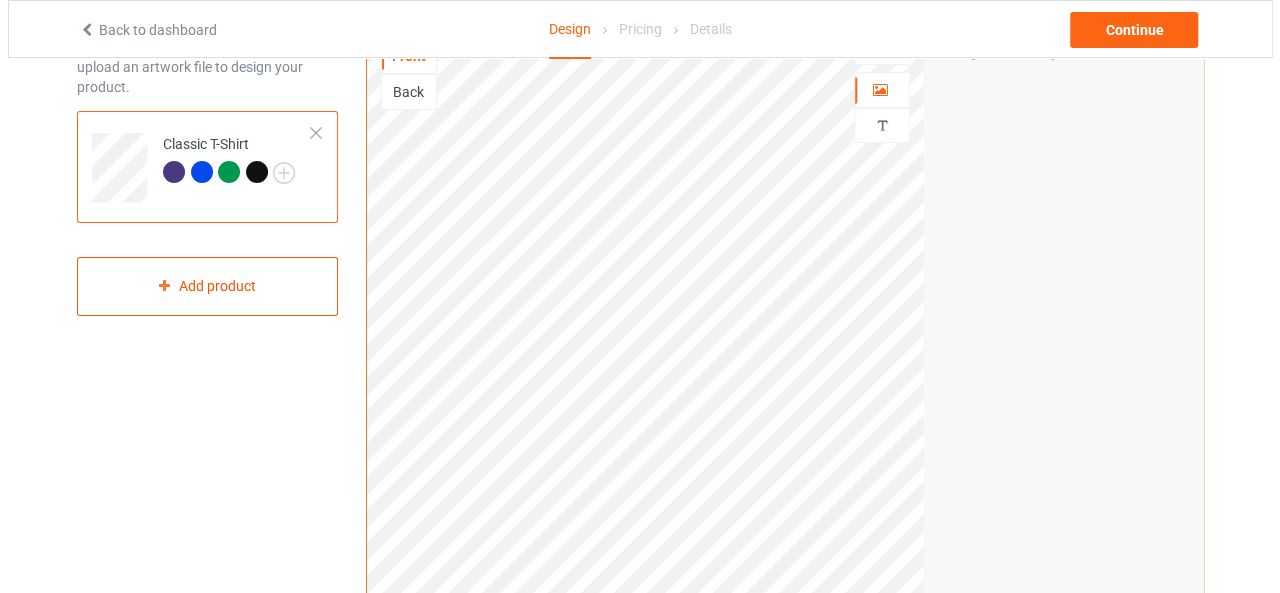 scroll, scrollTop: 124, scrollLeft: 0, axis: vertical 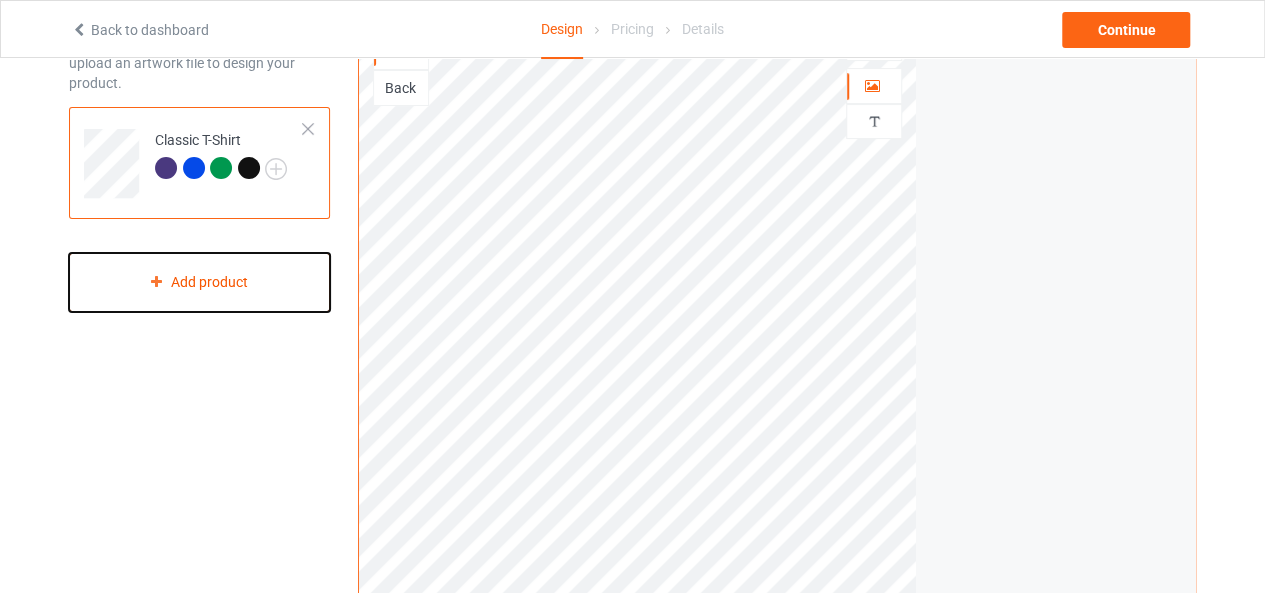 click on "Add product" at bounding box center [199, 282] 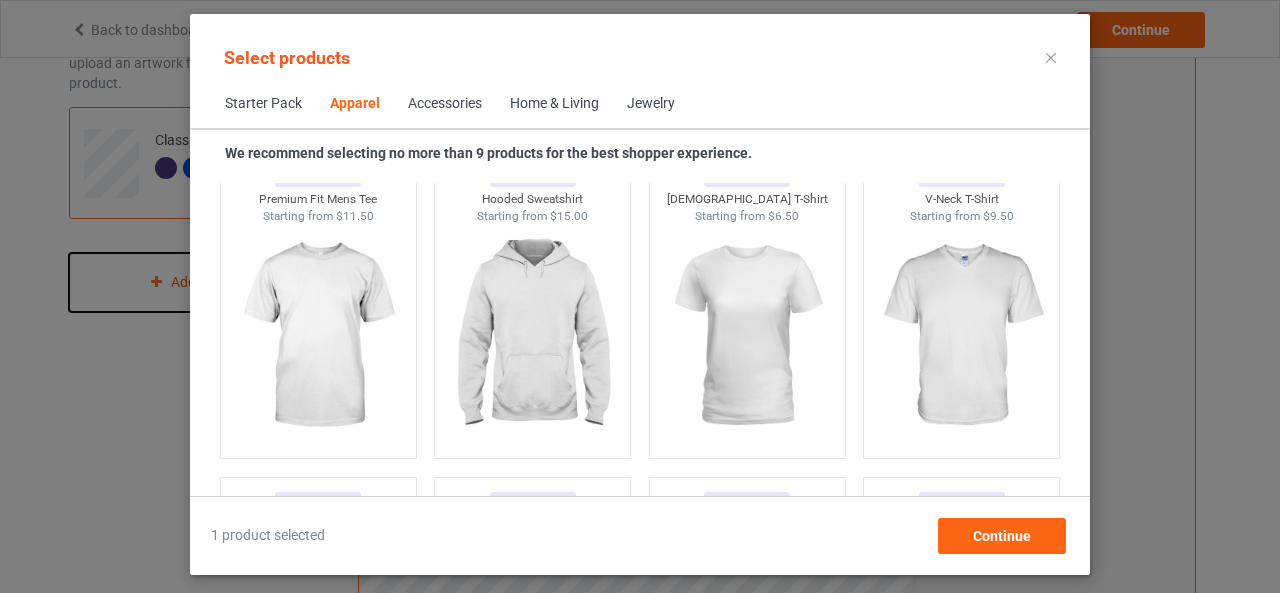 scroll, scrollTop: 1160, scrollLeft: 0, axis: vertical 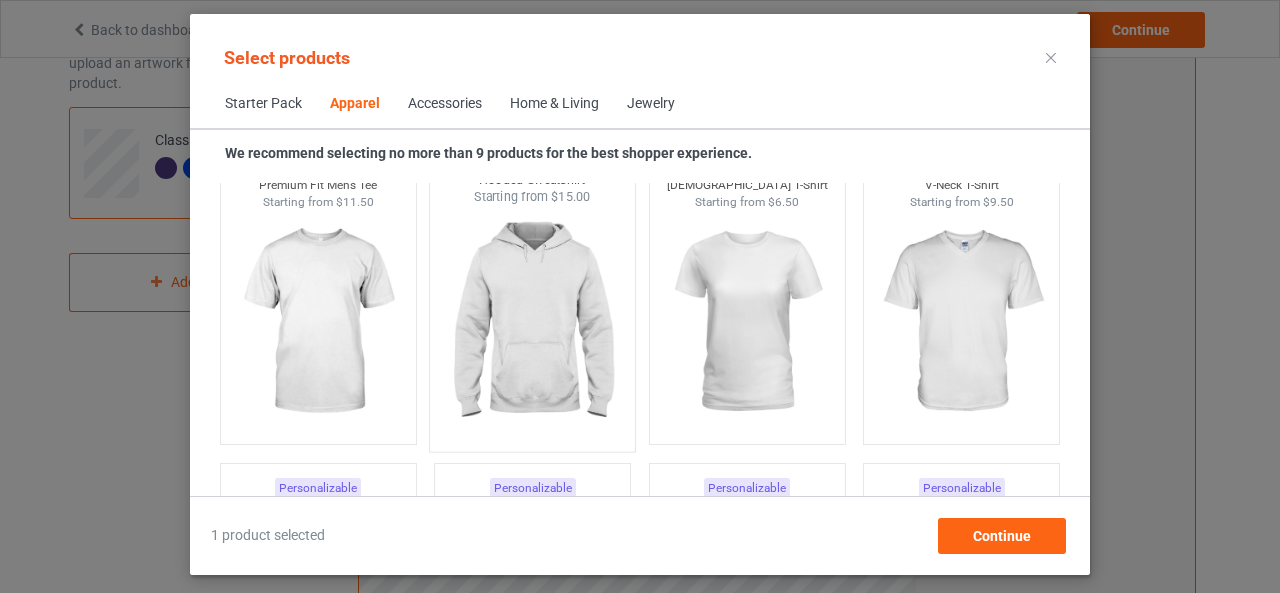 click at bounding box center [533, 323] 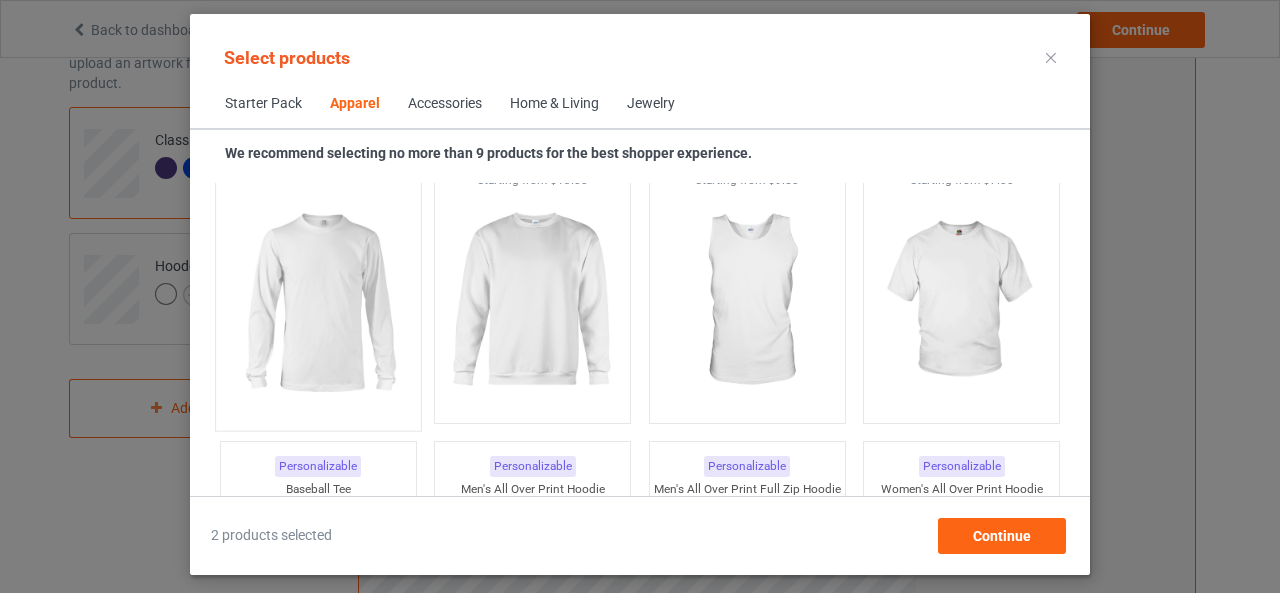 scroll, scrollTop: 1440, scrollLeft: 0, axis: vertical 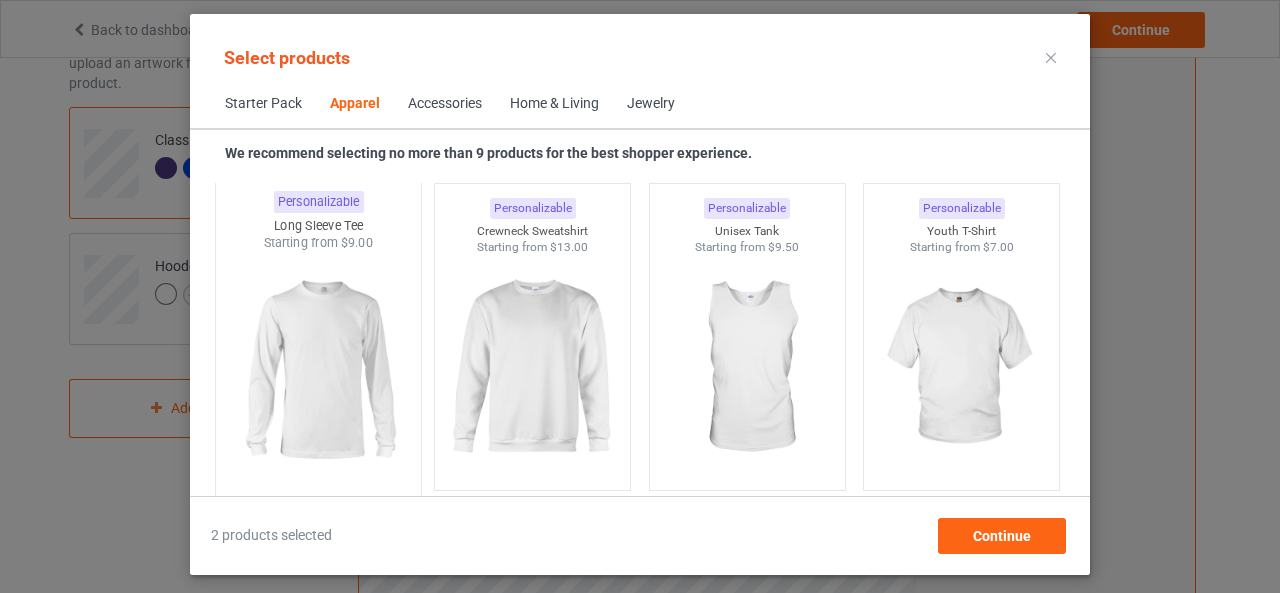 click at bounding box center [318, 369] 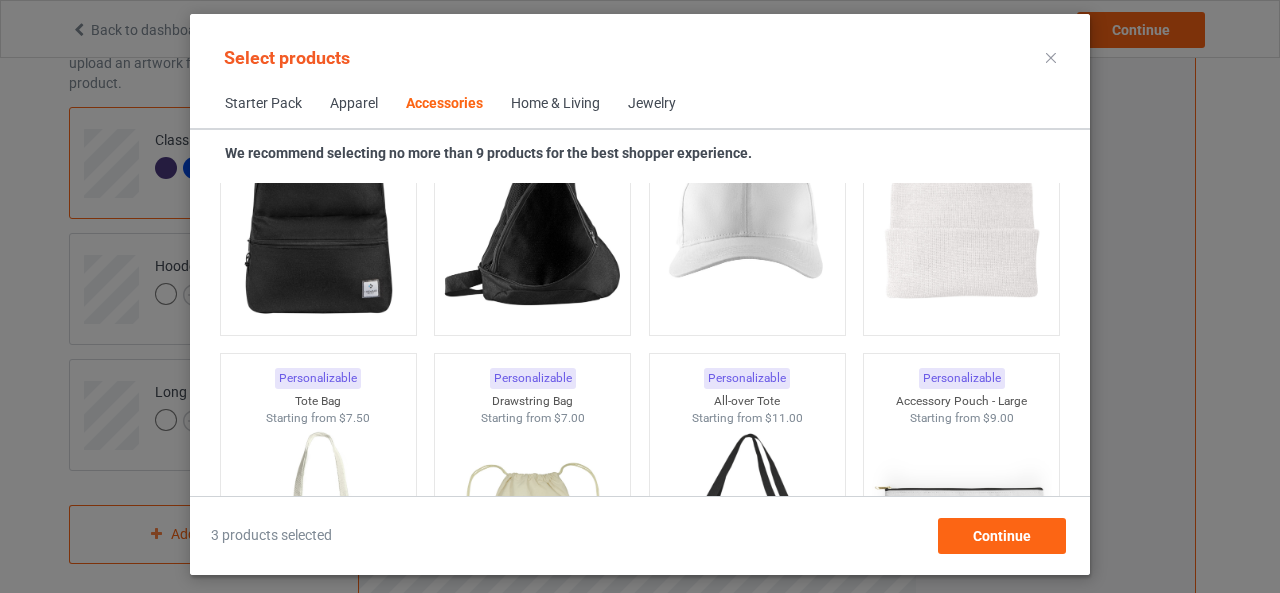 scroll, scrollTop: 5845, scrollLeft: 0, axis: vertical 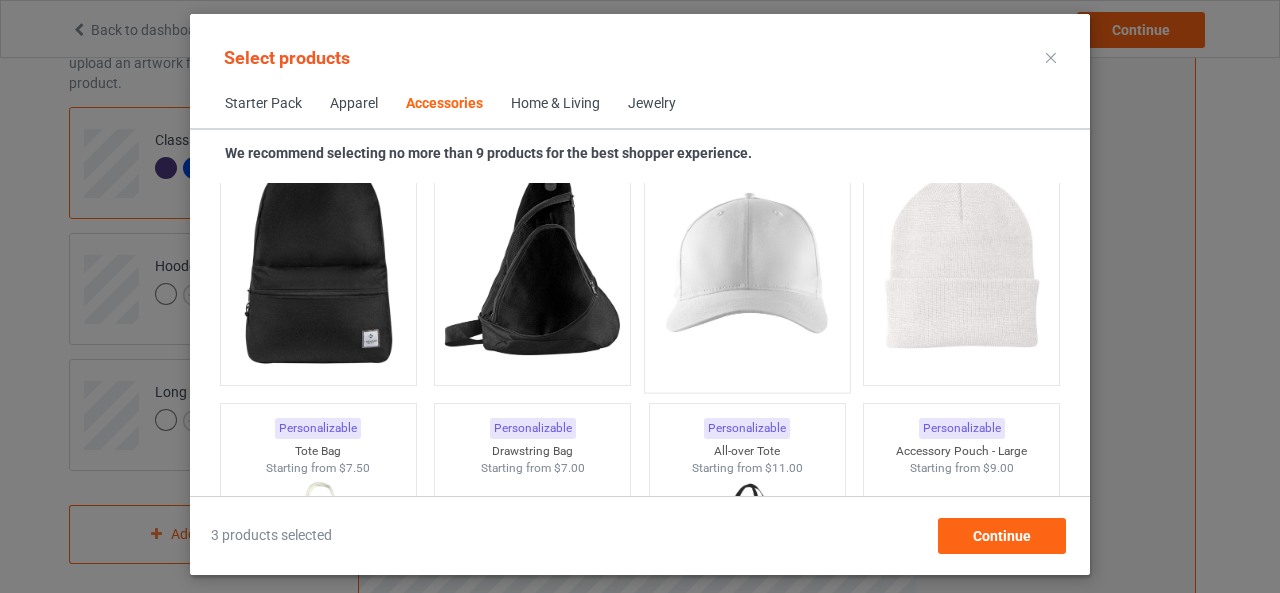 click at bounding box center [747, 264] 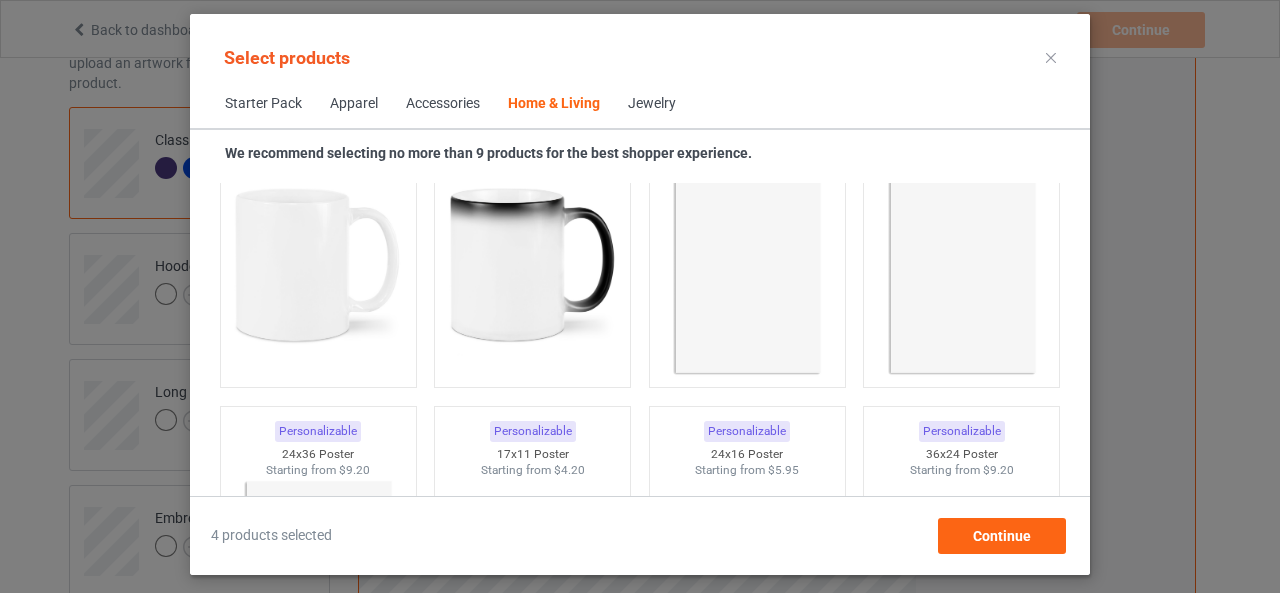 scroll, scrollTop: 9151, scrollLeft: 0, axis: vertical 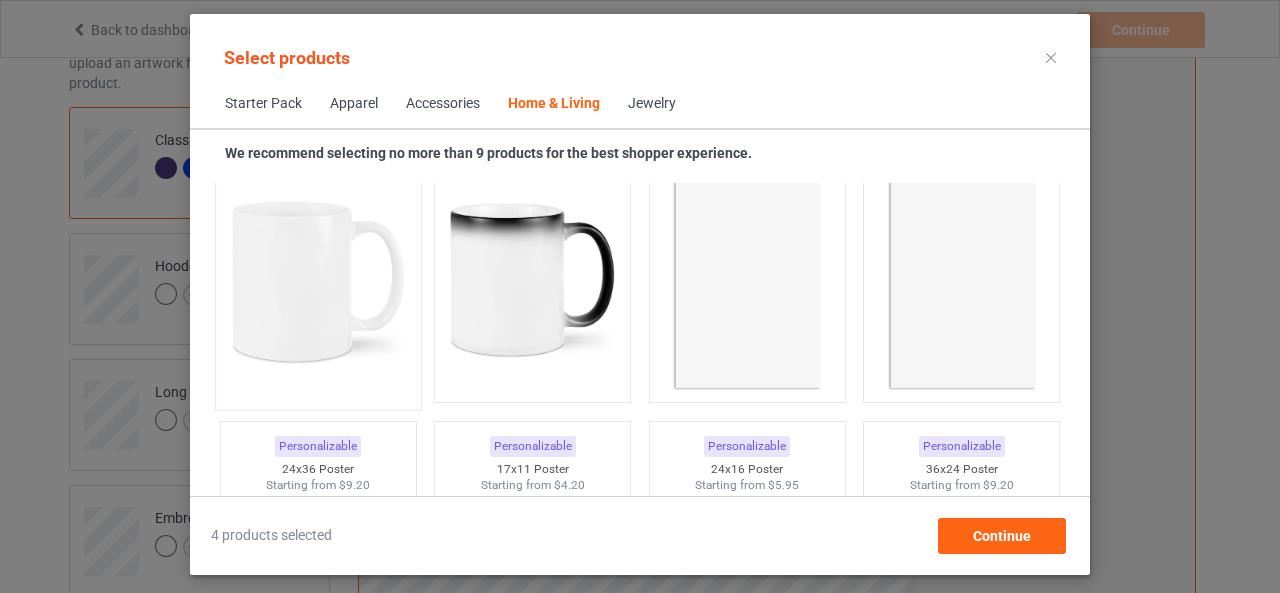 click at bounding box center (318, 281) 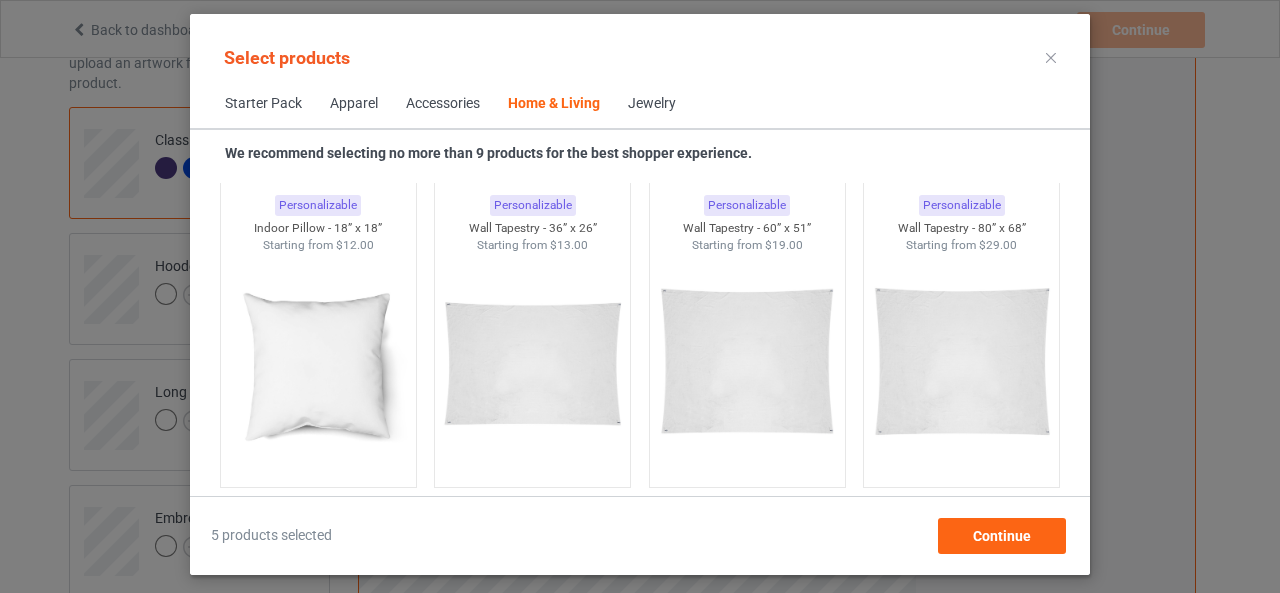 scroll, scrollTop: 10333, scrollLeft: 0, axis: vertical 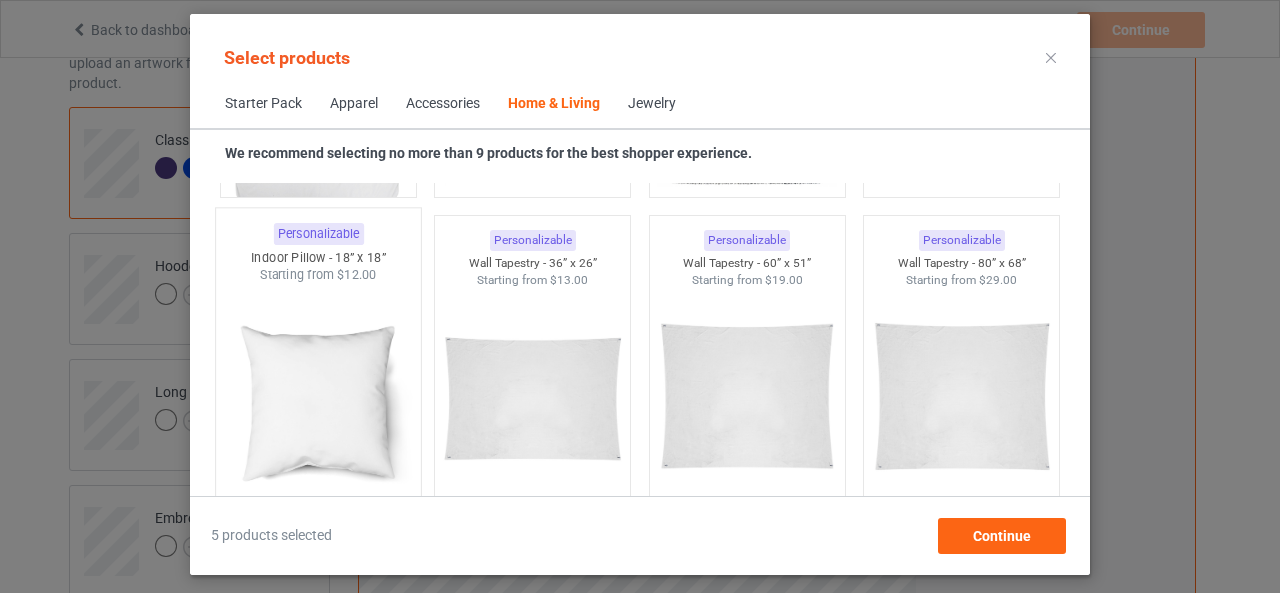 click at bounding box center (318, 401) 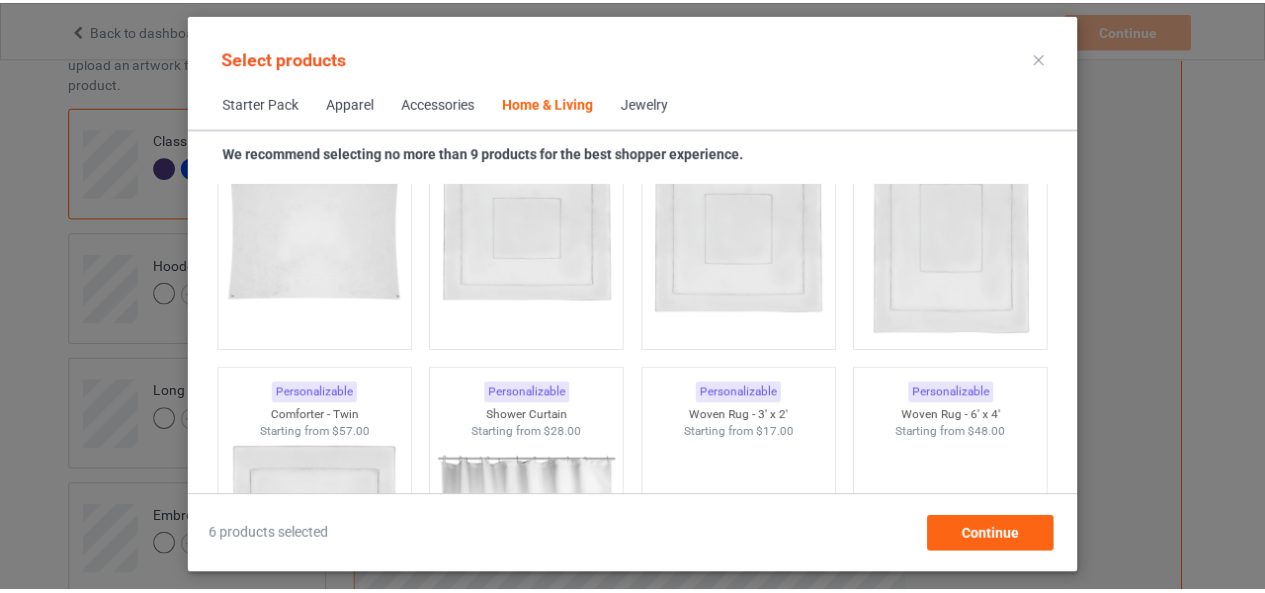scroll, scrollTop: 10857, scrollLeft: 0, axis: vertical 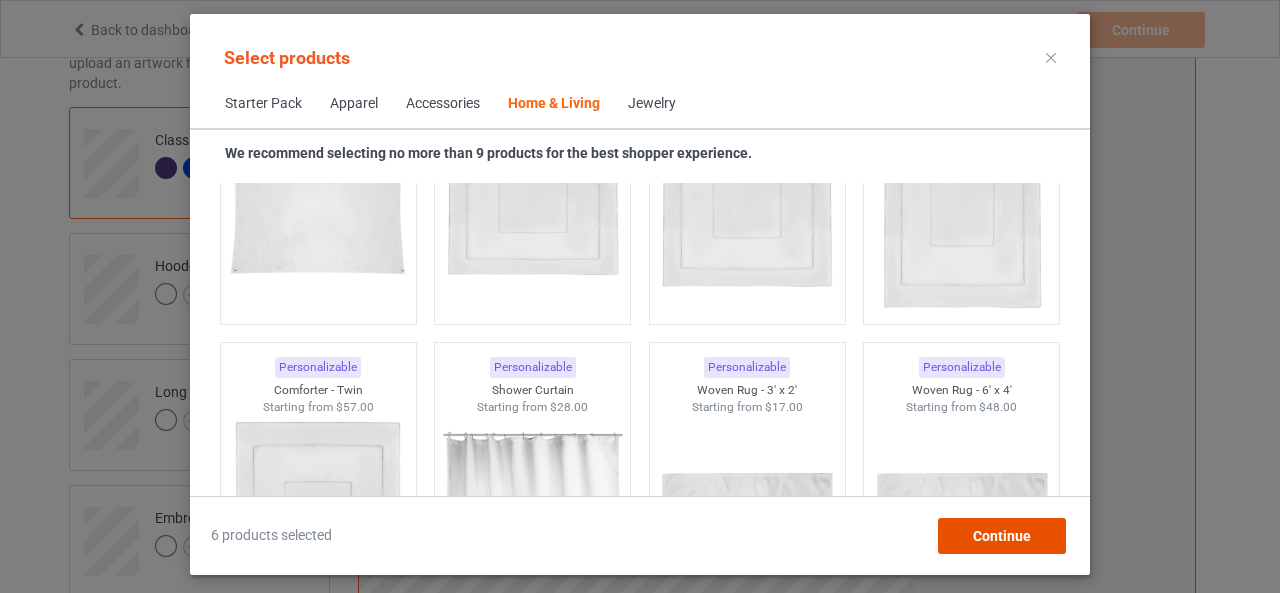 click on "Continue" at bounding box center (1002, 536) 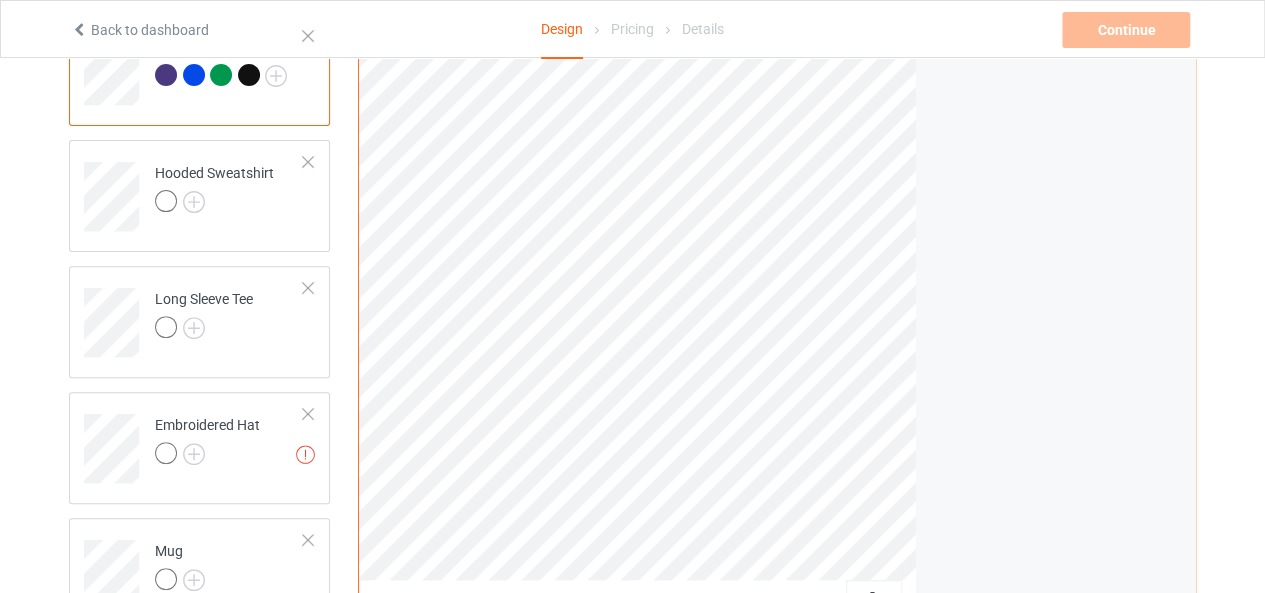 scroll, scrollTop: 222, scrollLeft: 0, axis: vertical 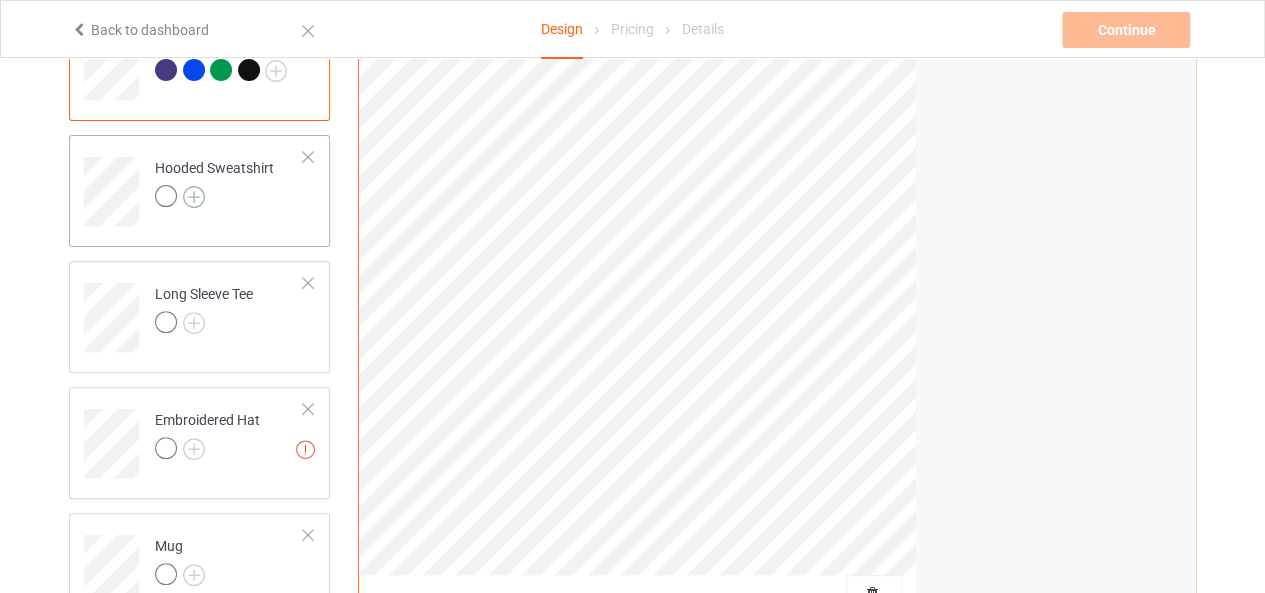 click at bounding box center [194, 197] 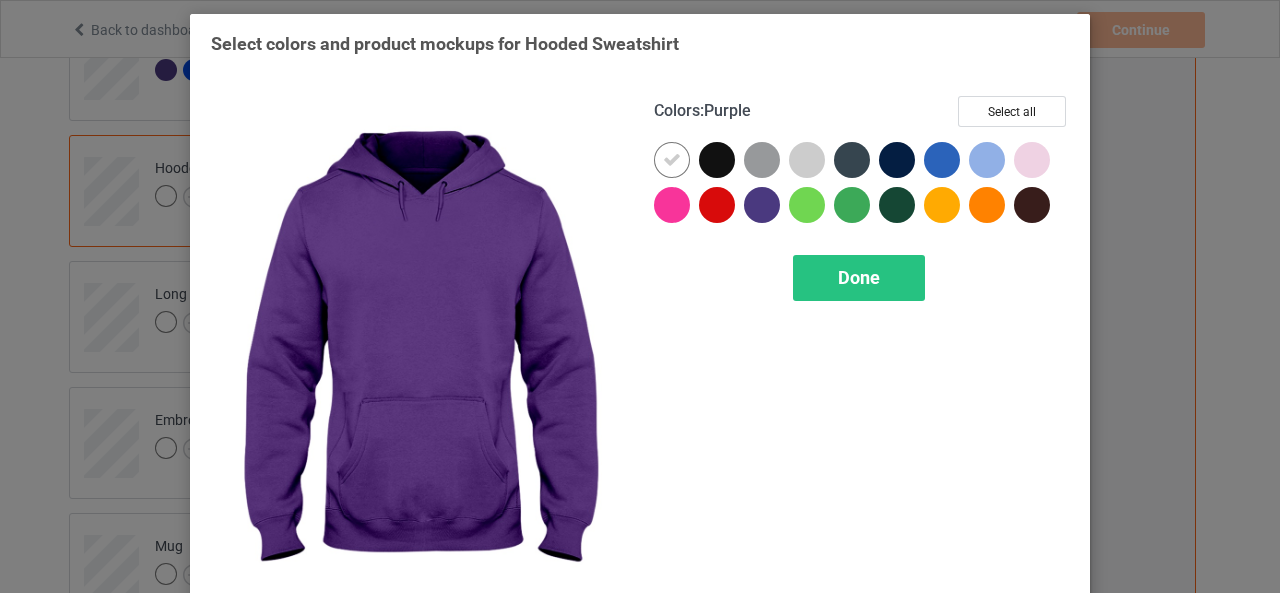 click at bounding box center [762, 205] 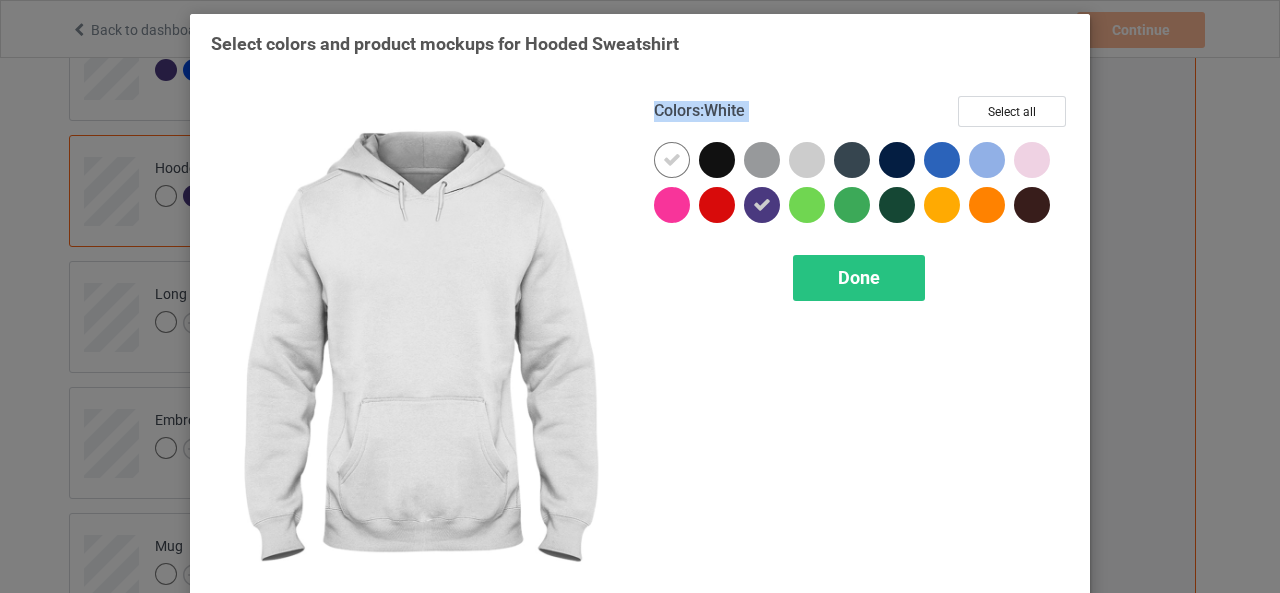 drag, startPoint x: 650, startPoint y: 140, endPoint x: 693, endPoint y: 158, distance: 46.615448 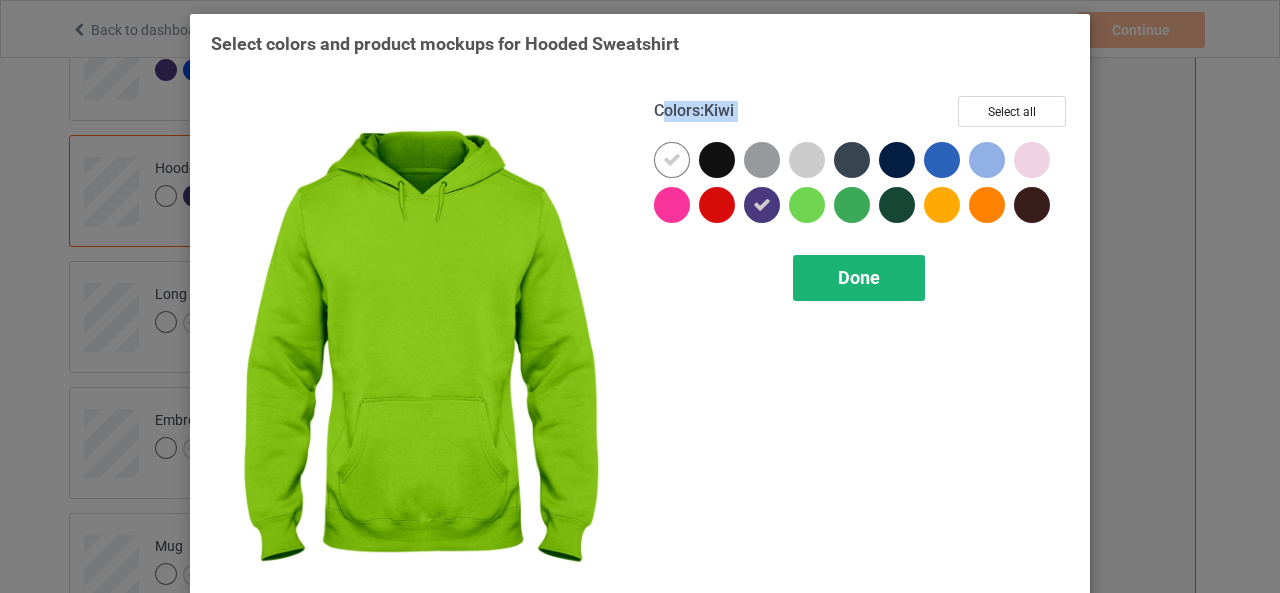 click on "Done" at bounding box center [859, 277] 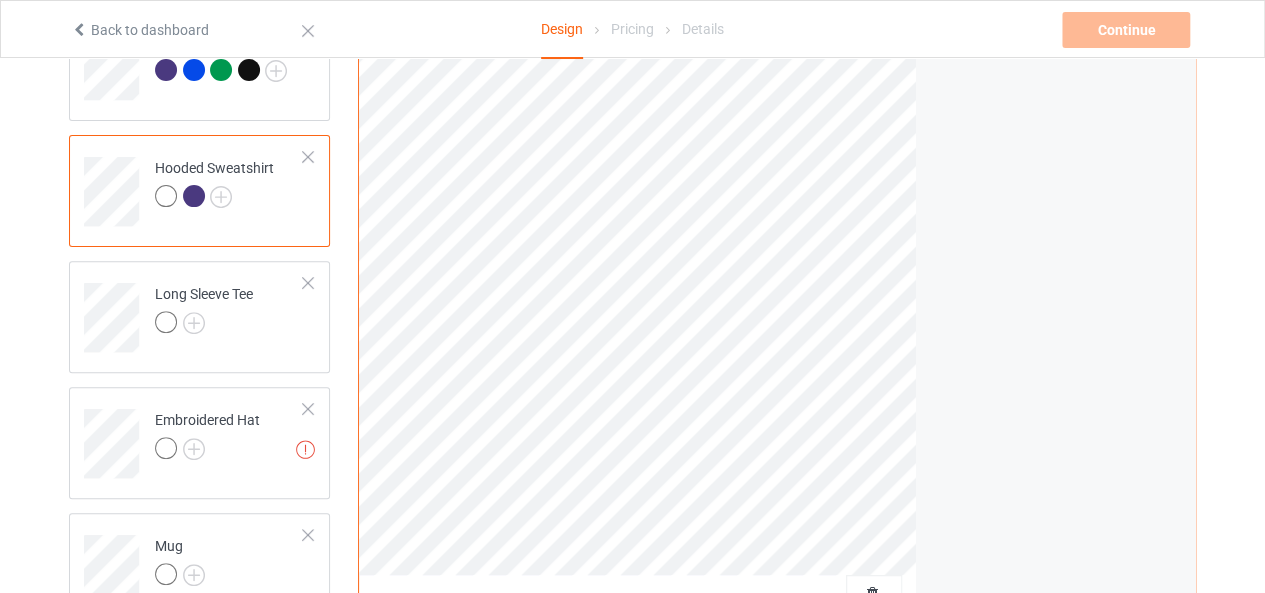 click on "Hooded Sweatshirt" at bounding box center (229, 184) 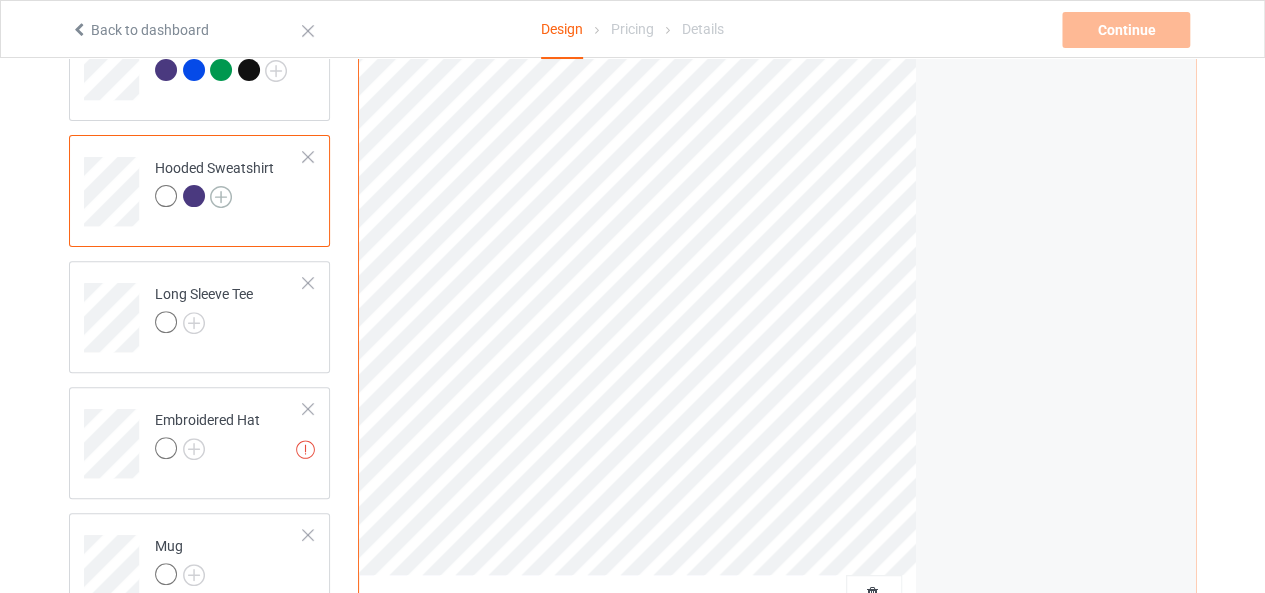 click at bounding box center (221, 197) 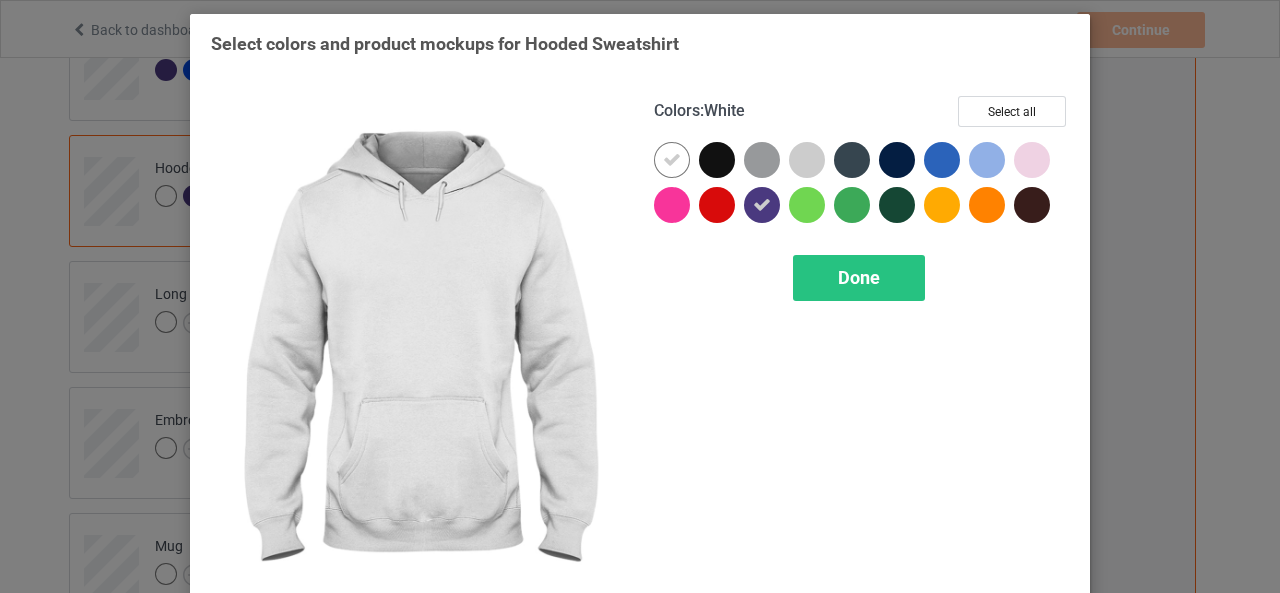 click at bounding box center [672, 160] 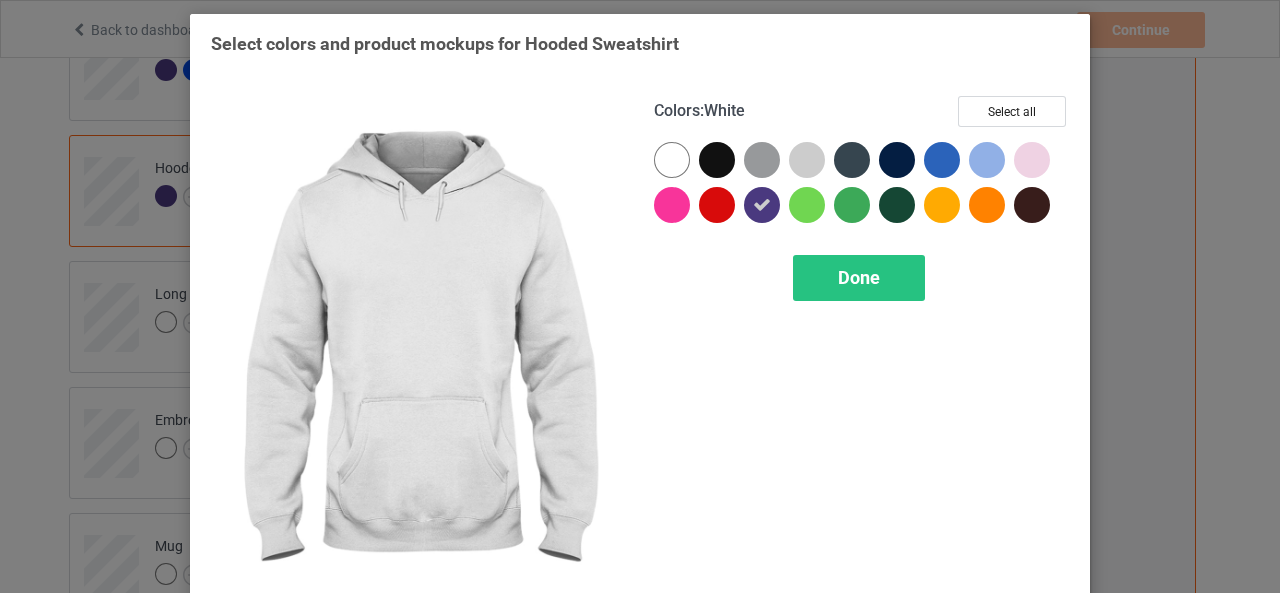 click at bounding box center (672, 160) 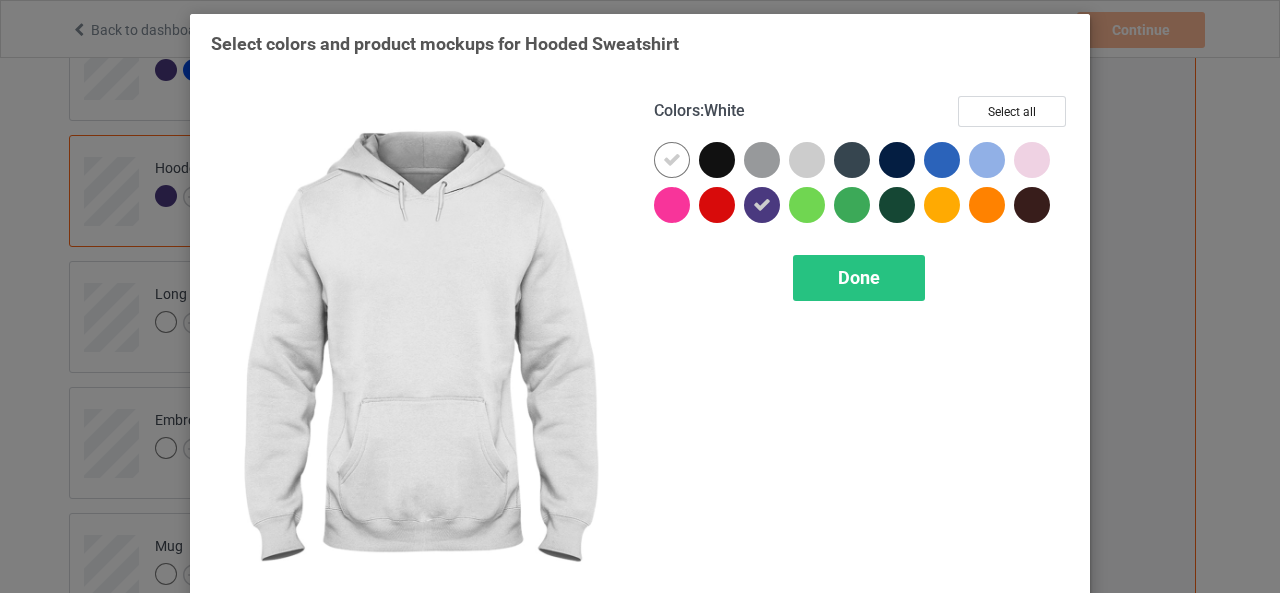 click at bounding box center (672, 160) 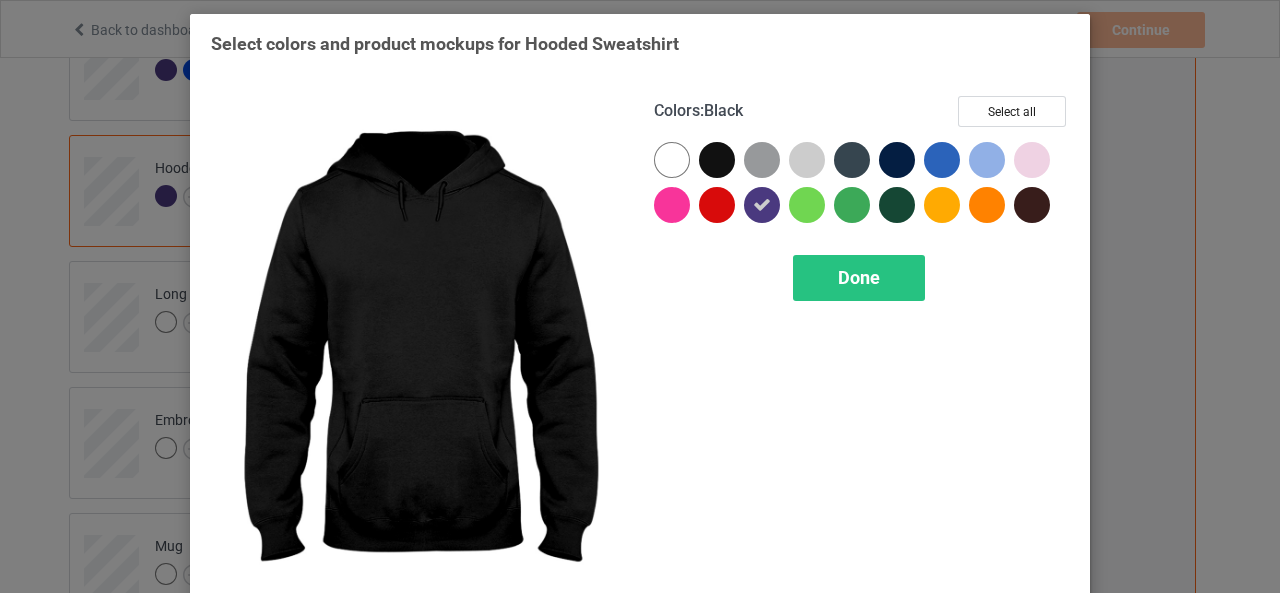 click at bounding box center (721, 164) 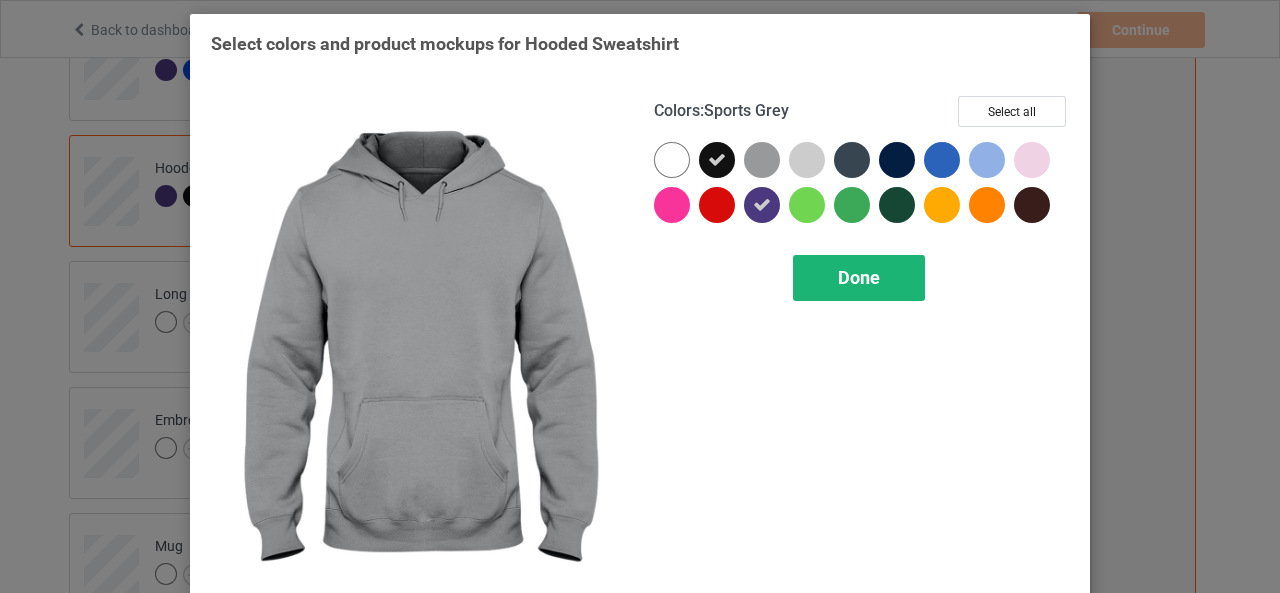 click on "Done" at bounding box center [859, 278] 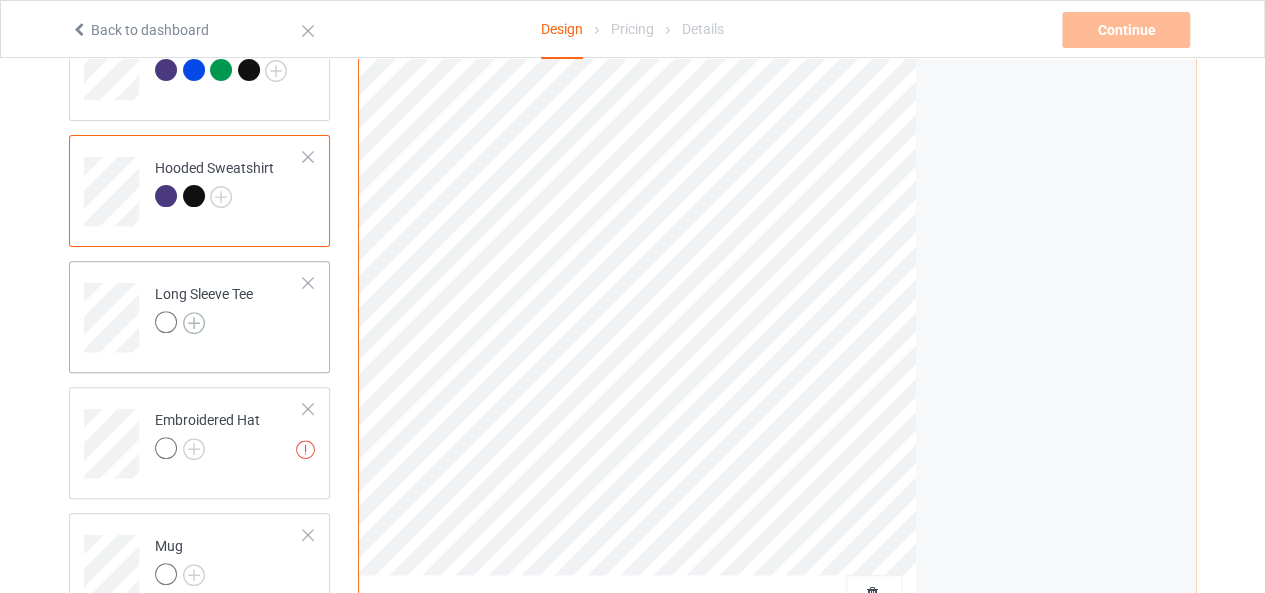 click at bounding box center (194, 323) 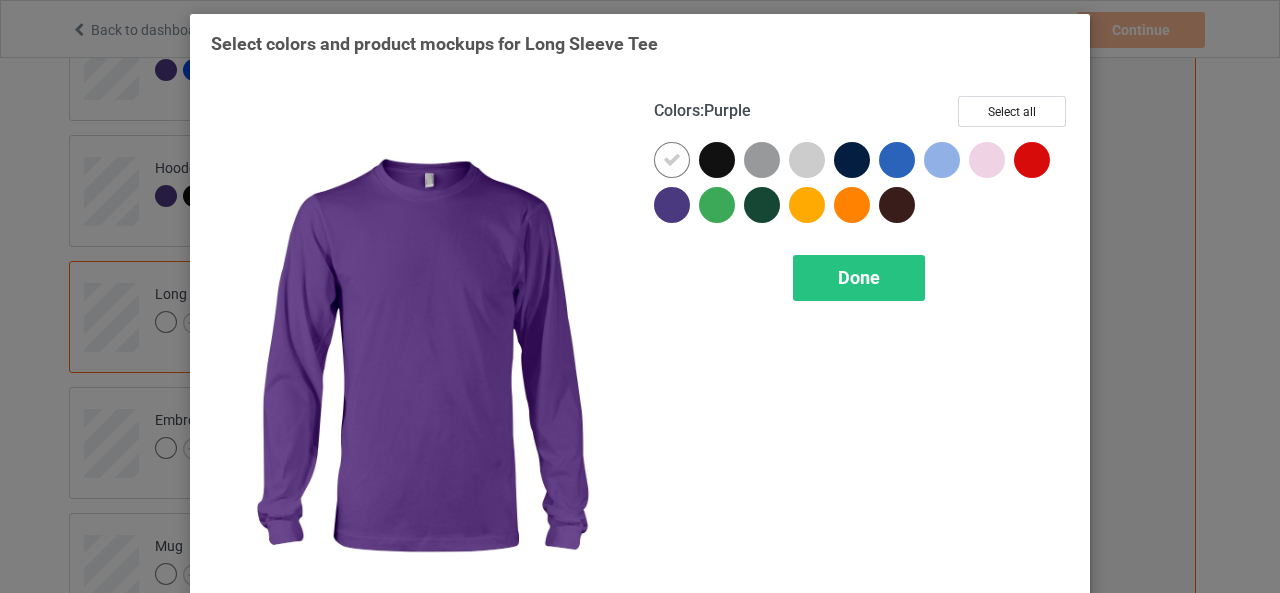 click at bounding box center (672, 205) 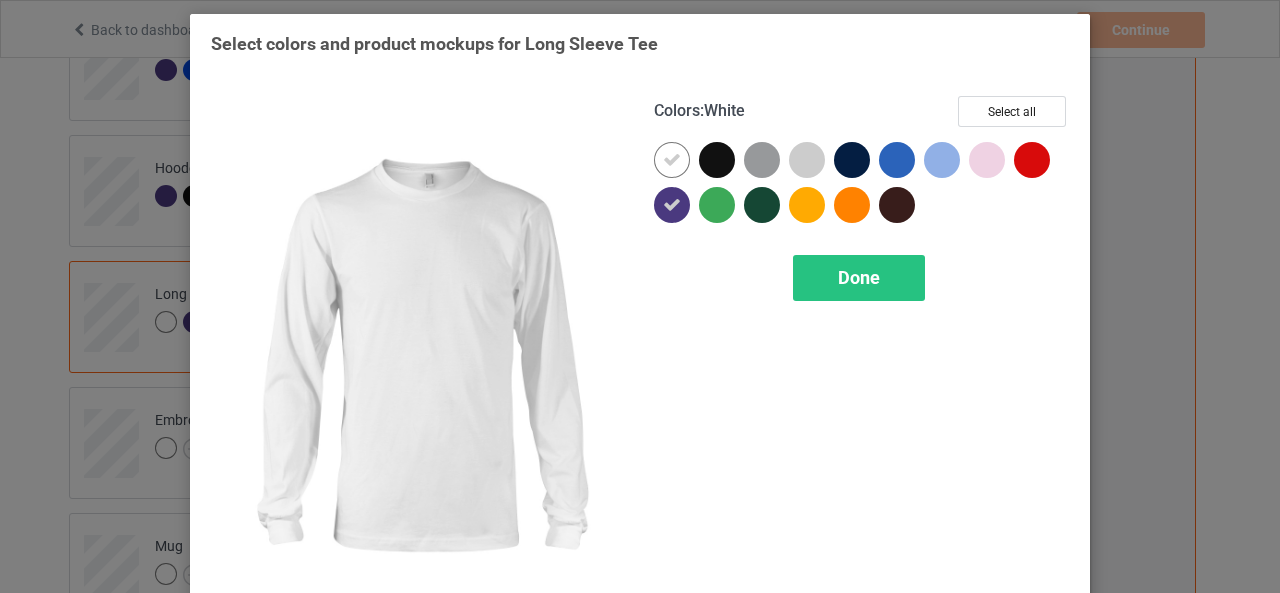 click at bounding box center [672, 160] 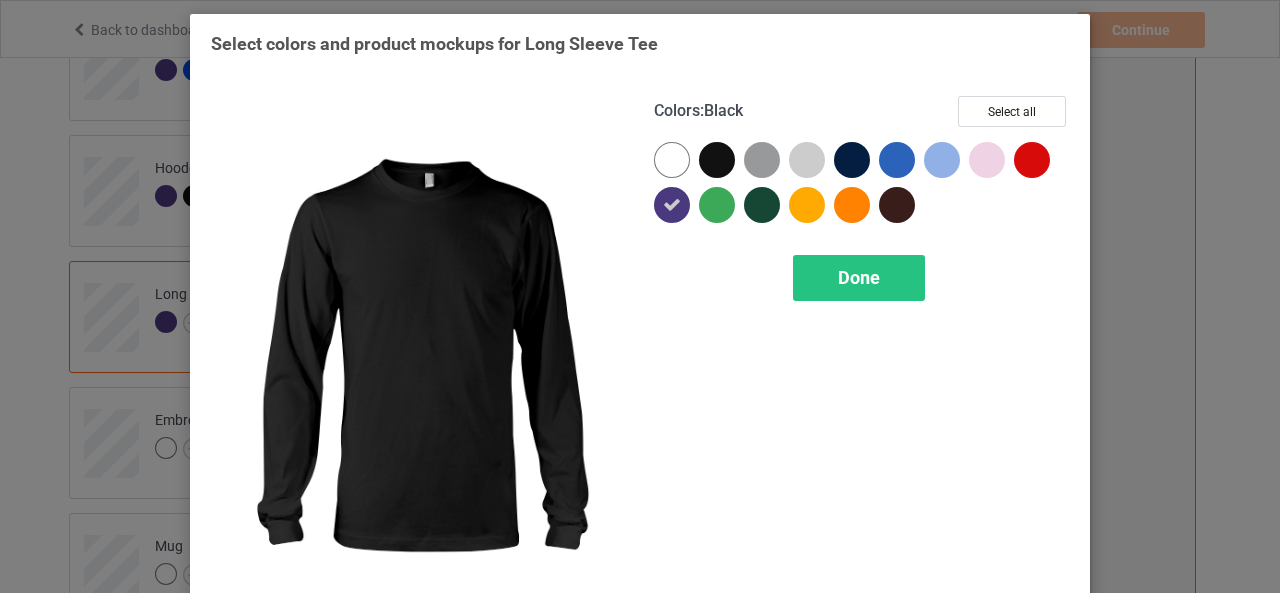 click at bounding box center (721, 164) 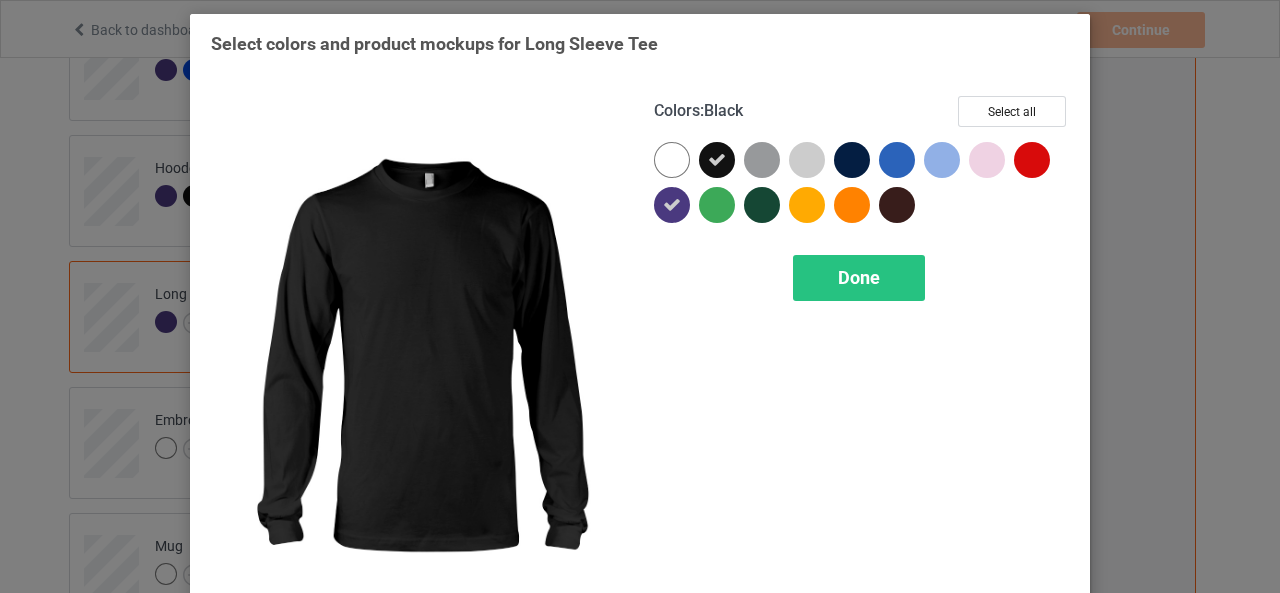 click at bounding box center [717, 160] 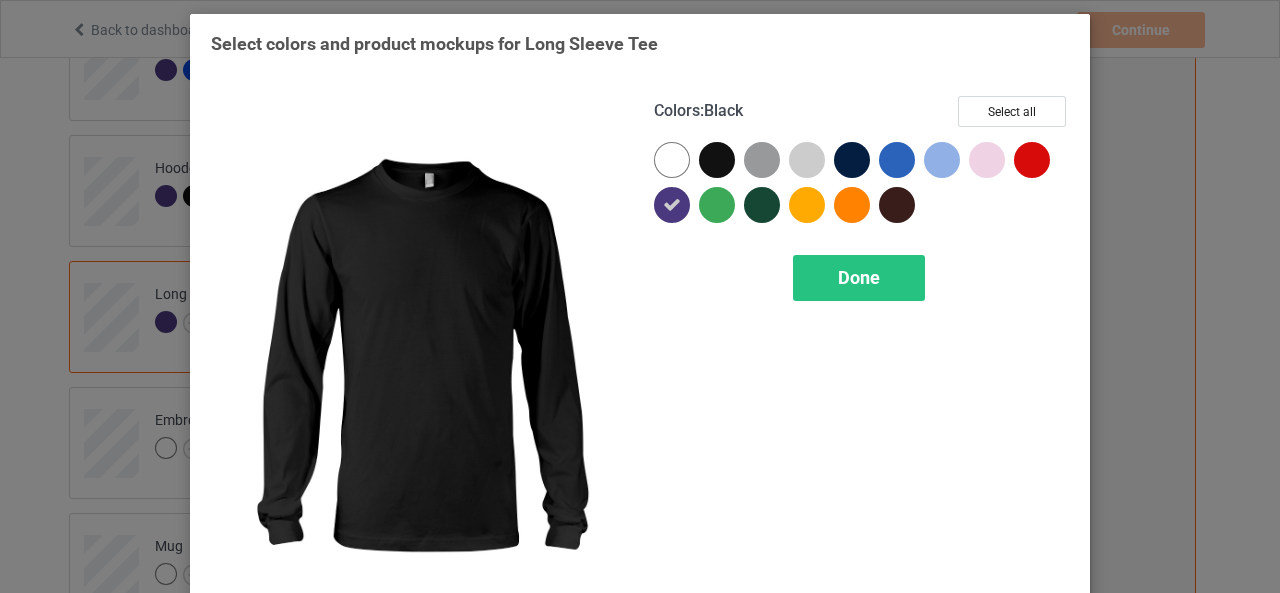 click at bounding box center (717, 160) 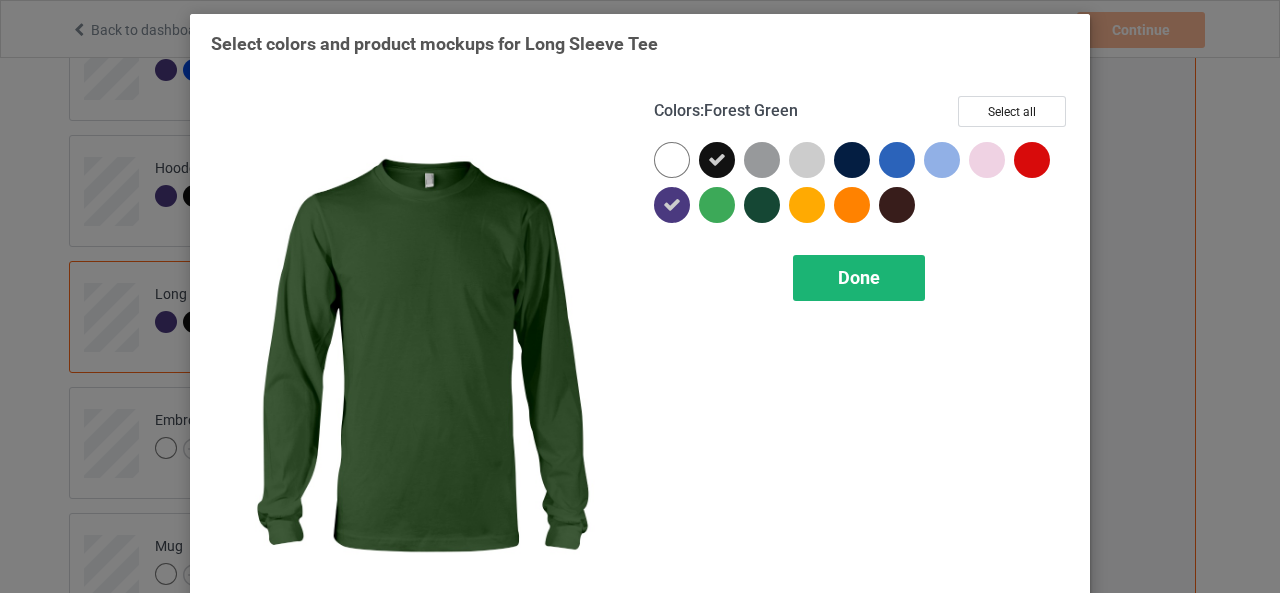 click on "Done" at bounding box center [859, 278] 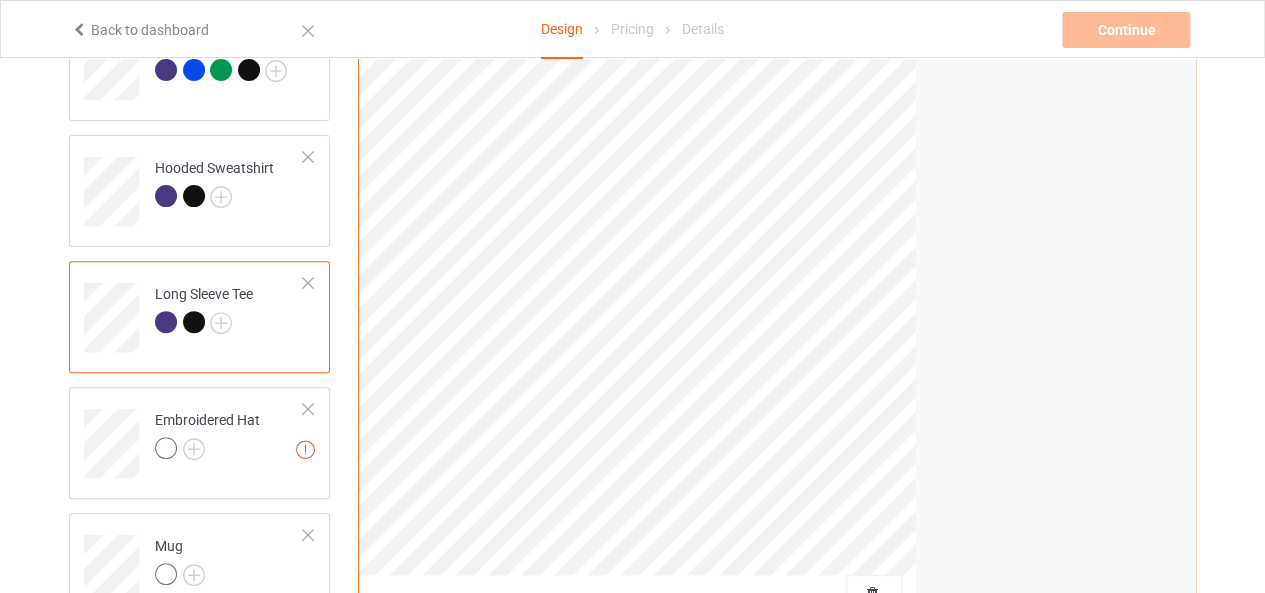 scroll, scrollTop: 368, scrollLeft: 0, axis: vertical 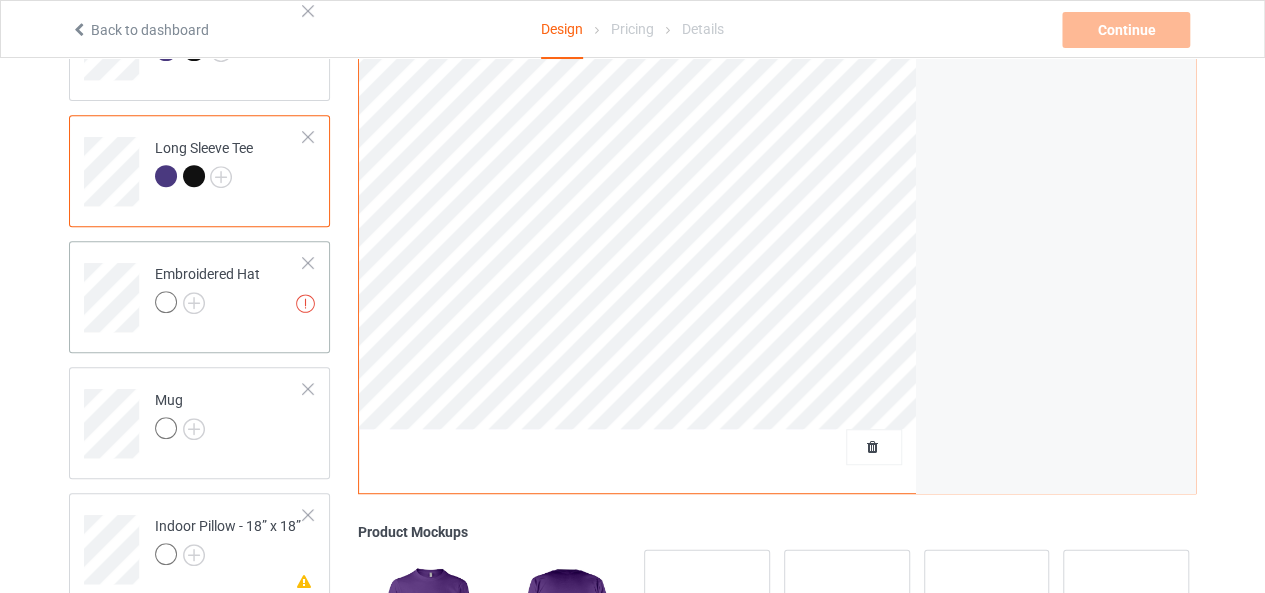 click at bounding box center (207, 305) 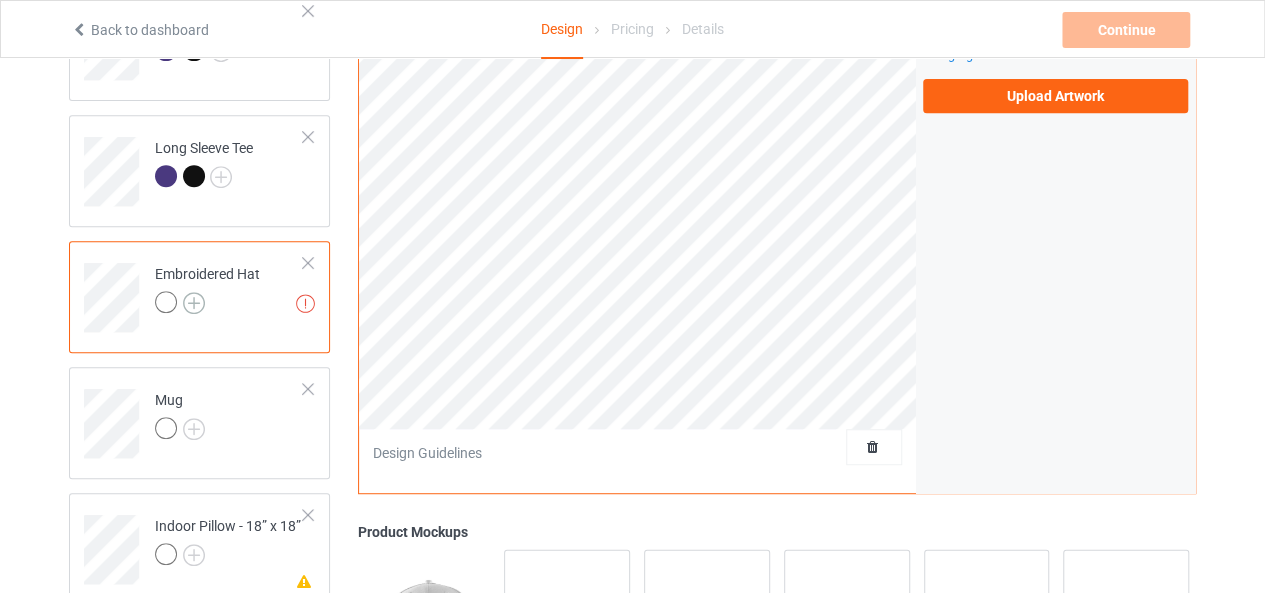 click at bounding box center [194, 303] 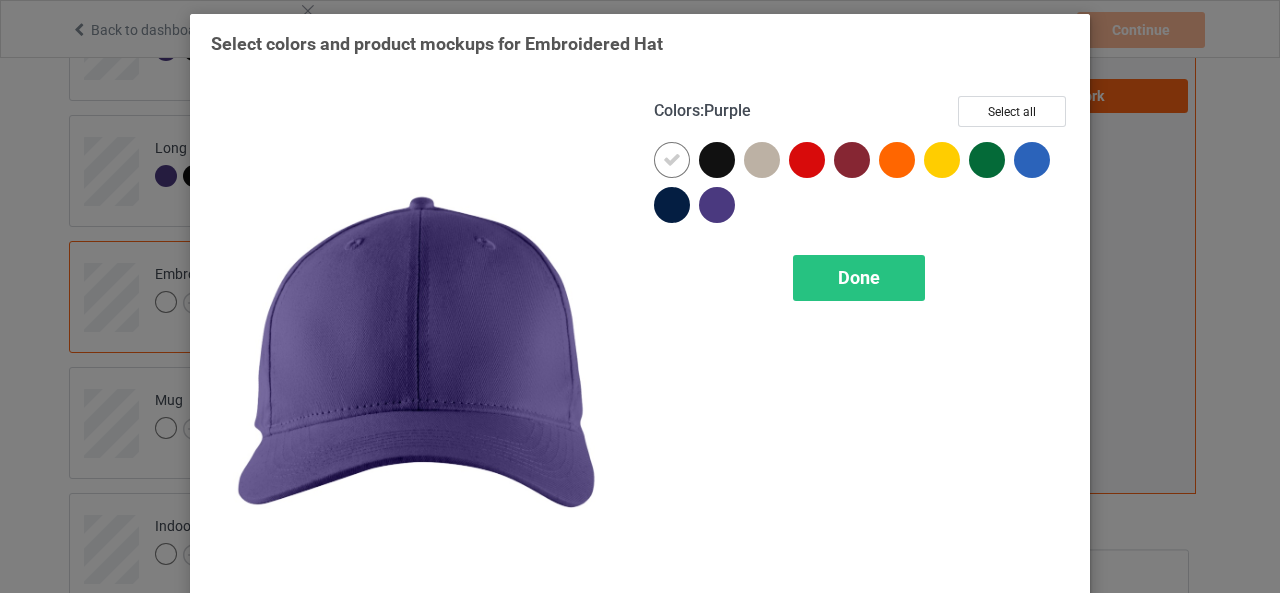 click at bounding box center [717, 205] 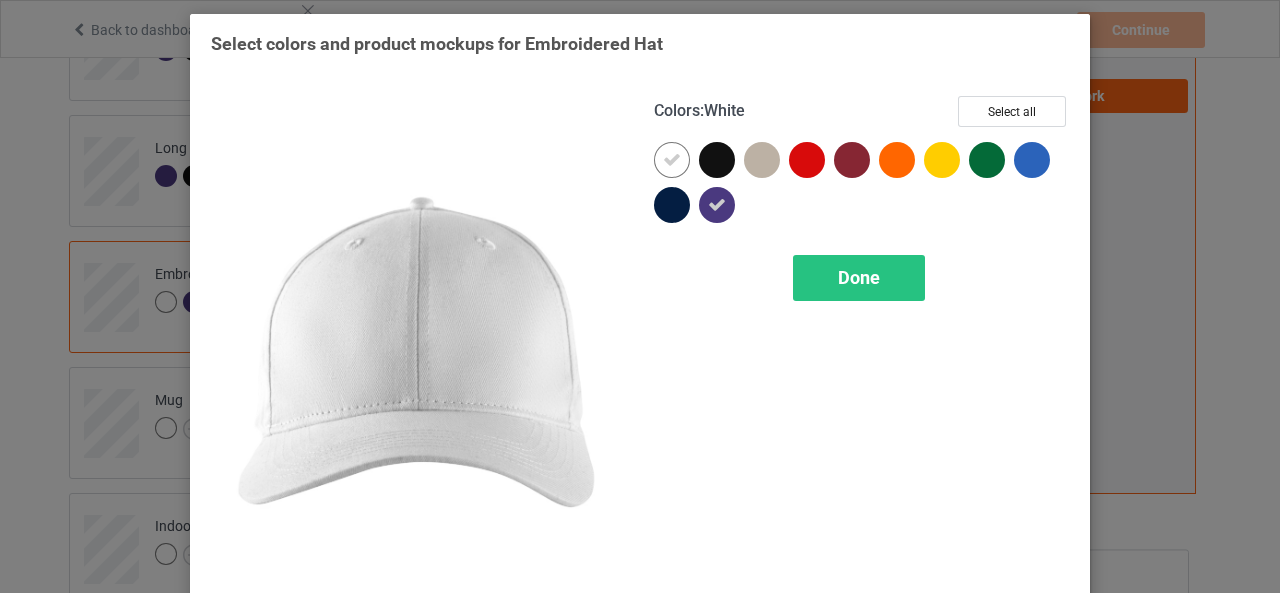 click at bounding box center [672, 160] 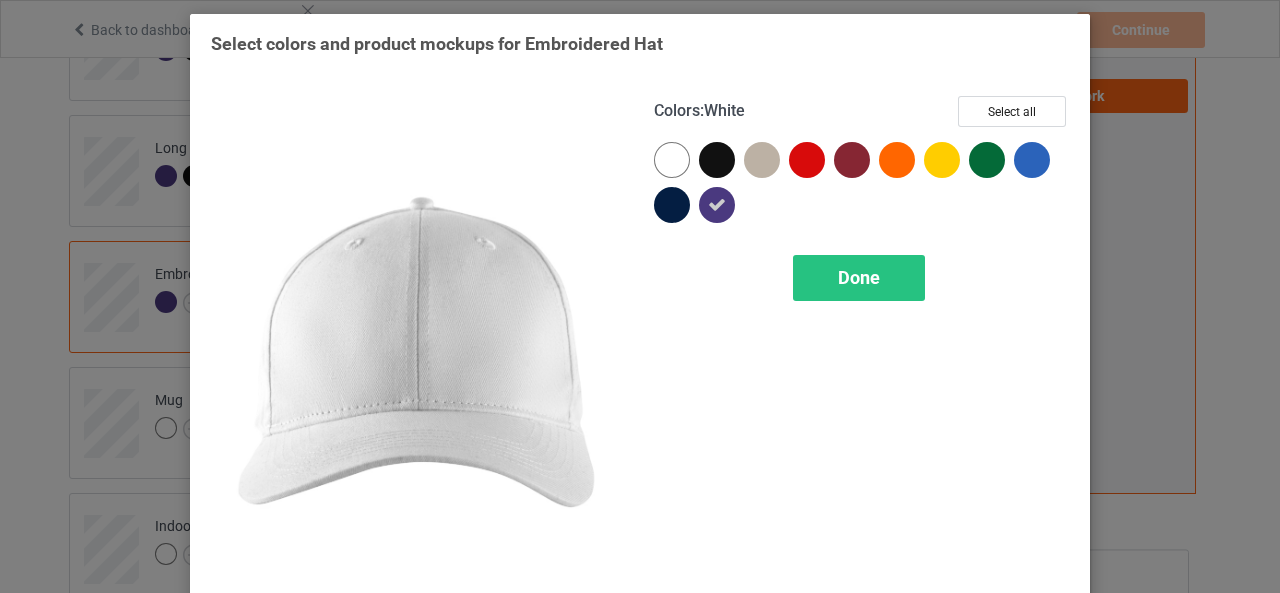 click at bounding box center (672, 160) 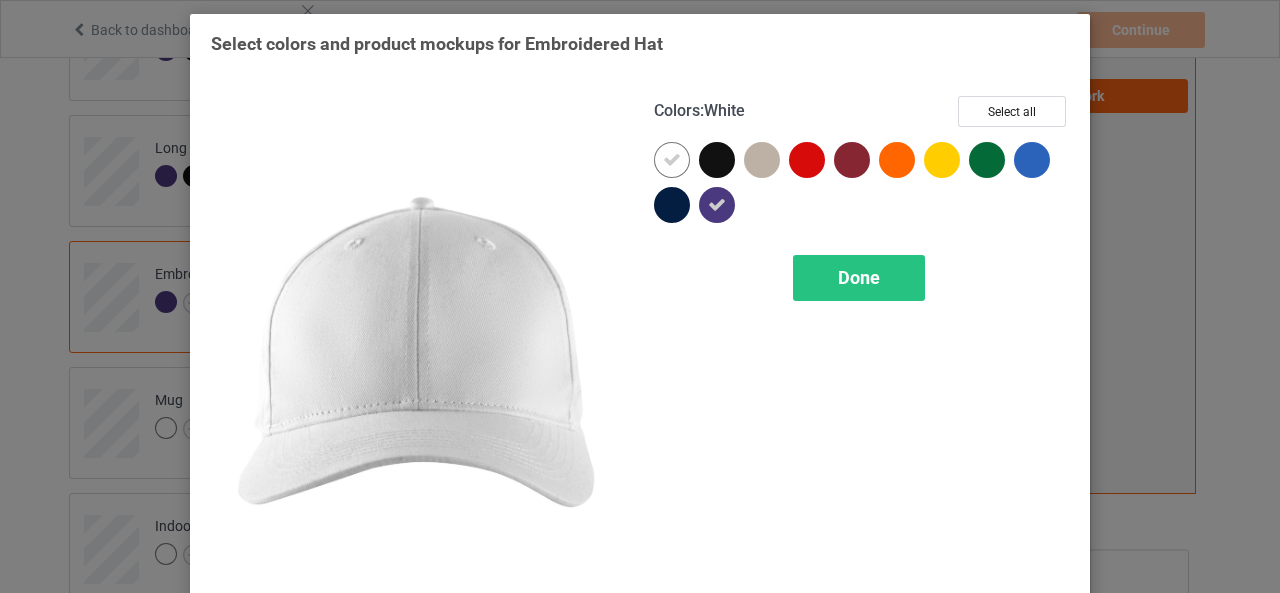 click at bounding box center [672, 160] 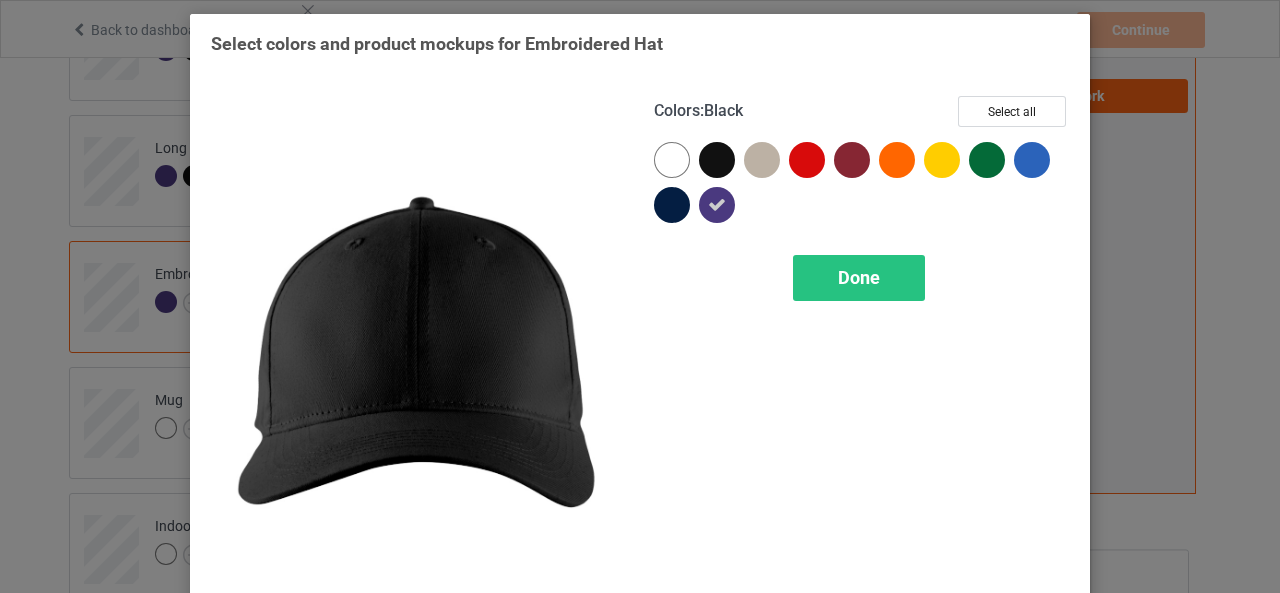 click at bounding box center (717, 160) 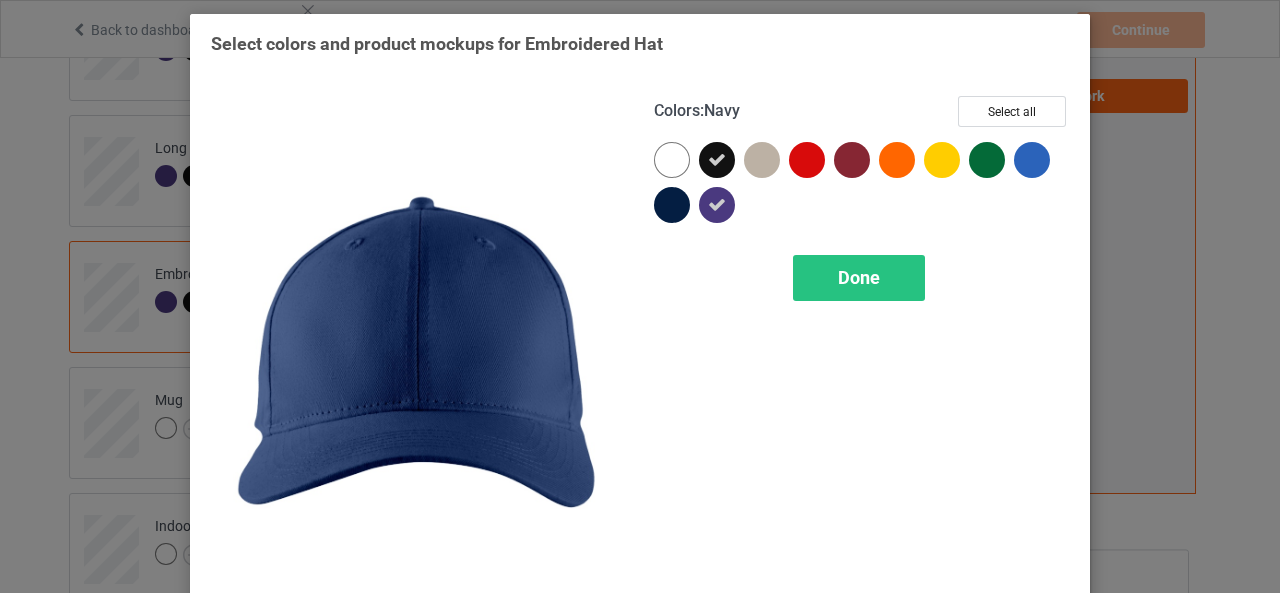 drag, startPoint x: 668, startPoint y: 193, endPoint x: 670, endPoint y: 169, distance: 24.083189 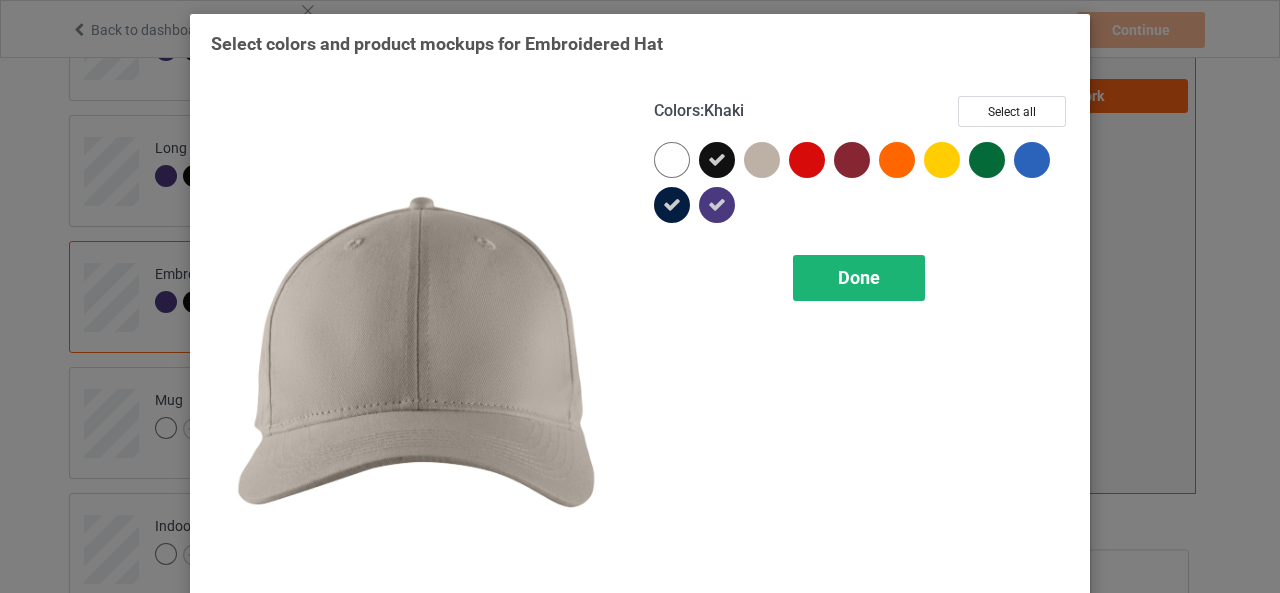 click on "Done" at bounding box center [859, 278] 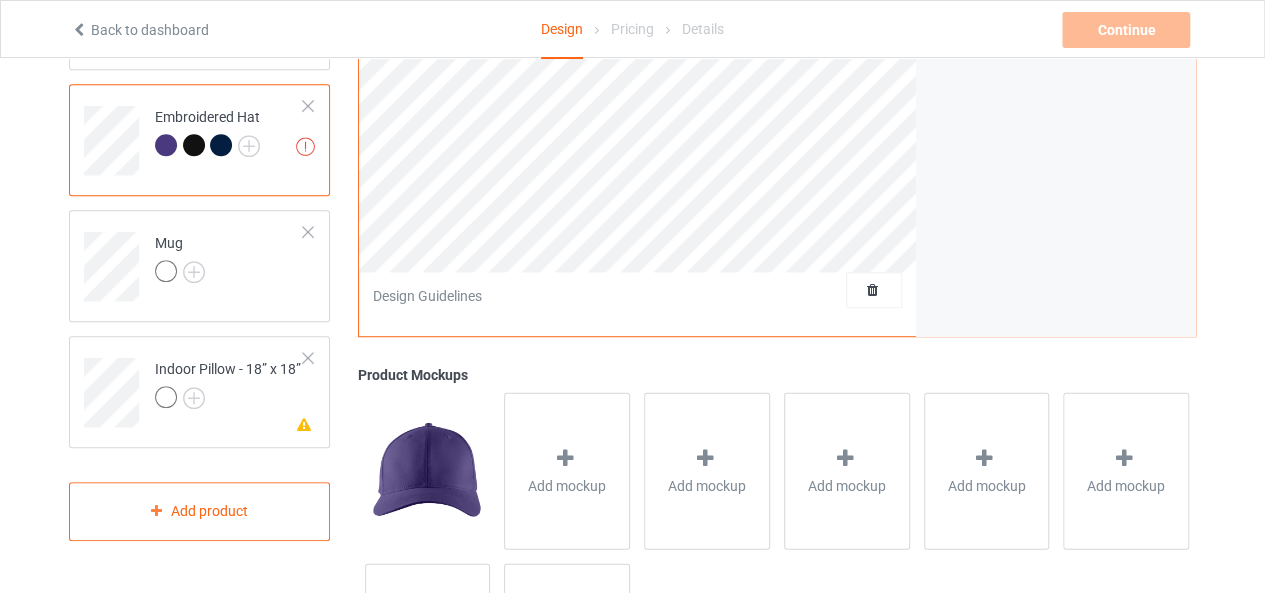 scroll, scrollTop: 526, scrollLeft: 0, axis: vertical 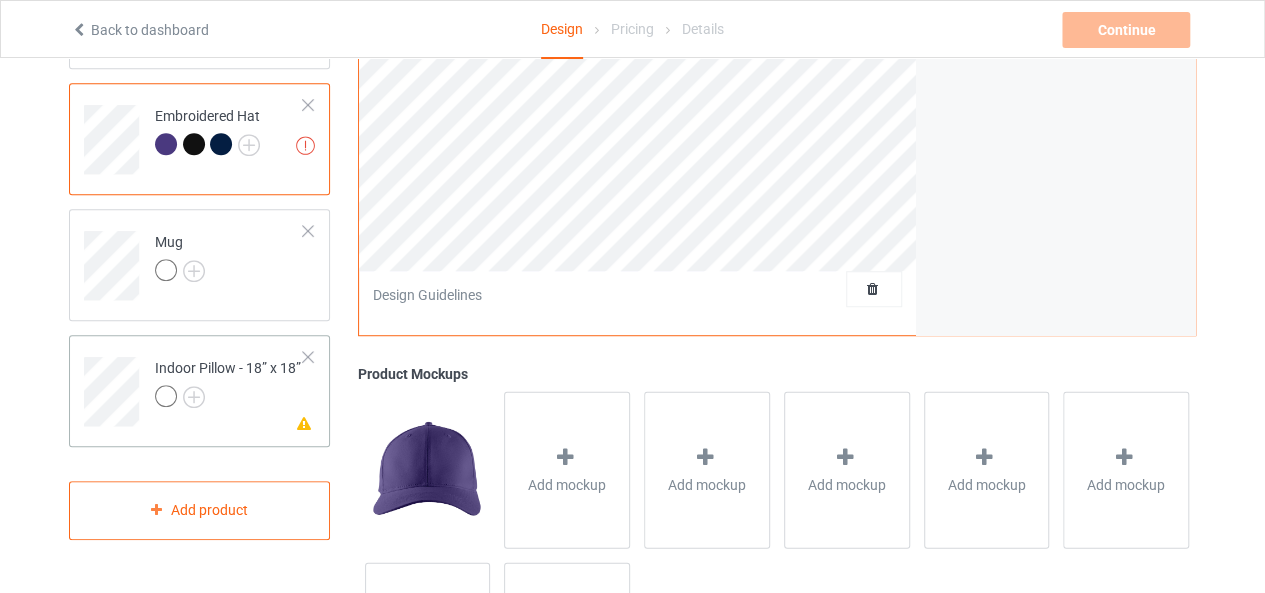 click on "Missing artwork on 1 side(s) Indoor Pillow - 18” x 18”" at bounding box center [199, 391] 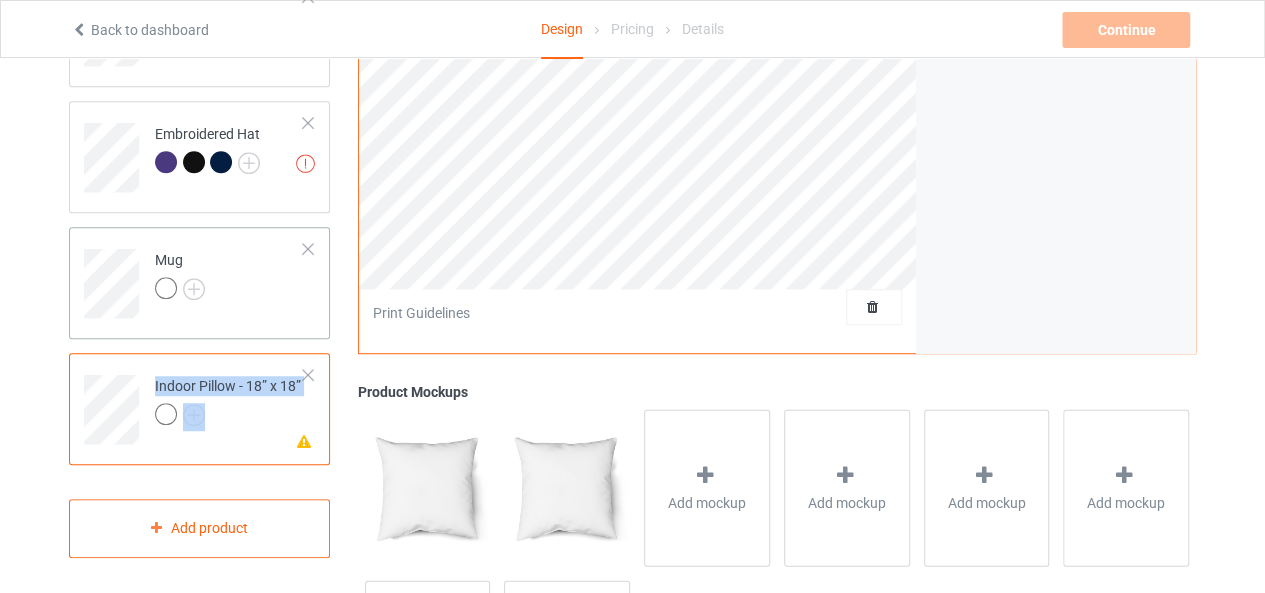 scroll, scrollTop: 507, scrollLeft: 0, axis: vertical 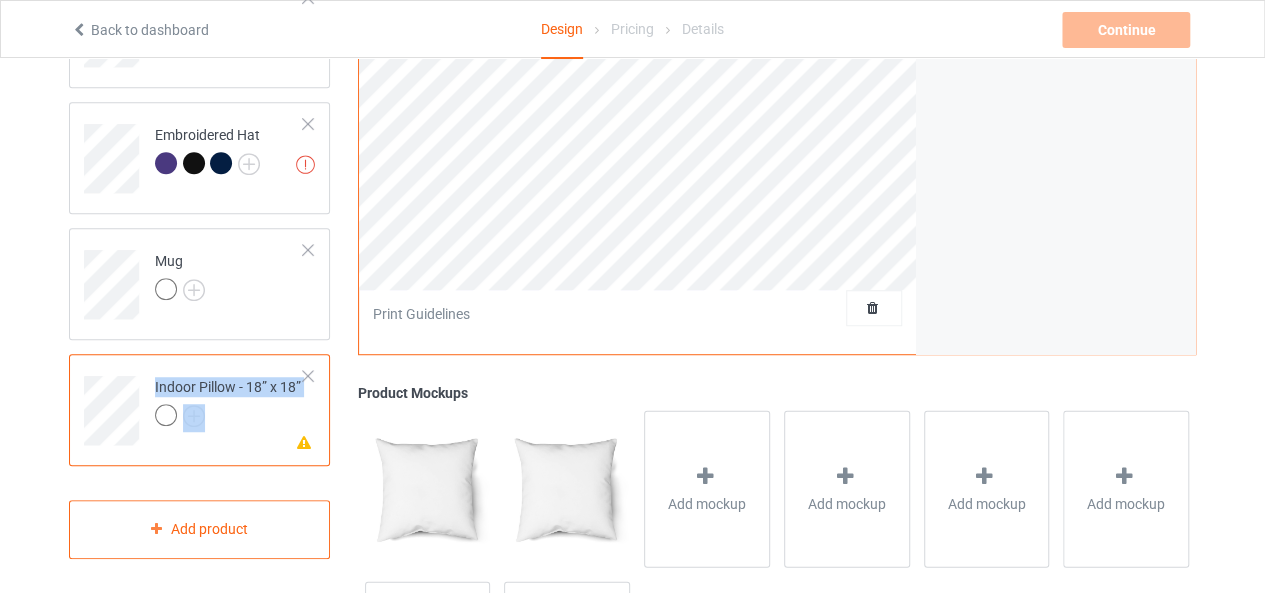 click at bounding box center (308, 376) 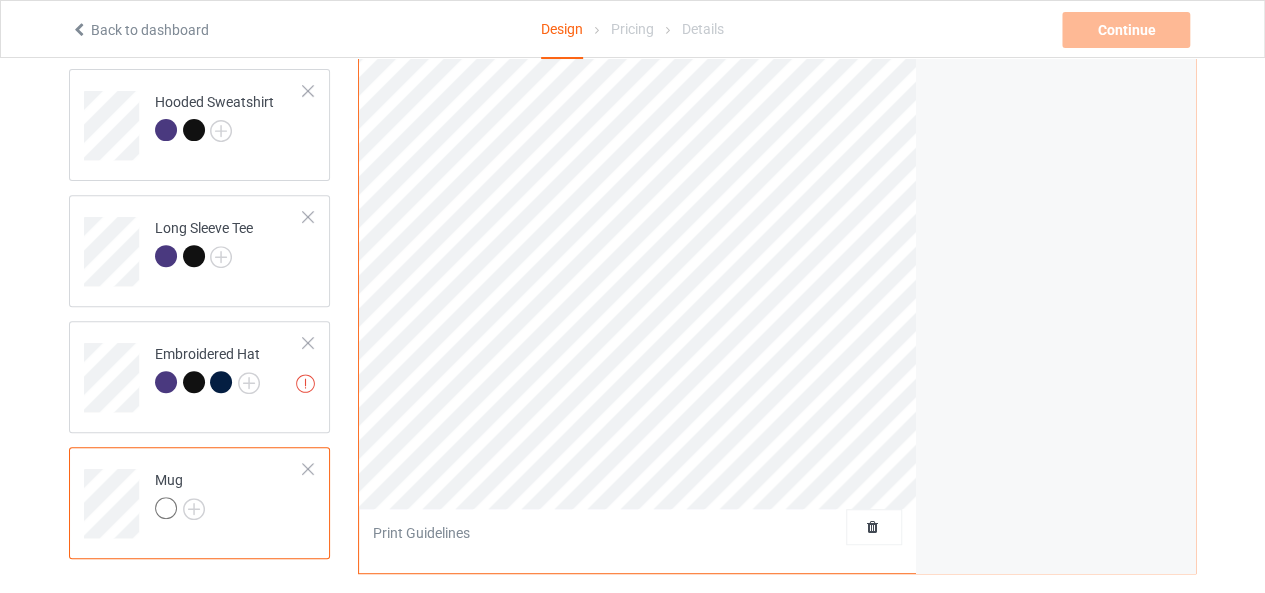 scroll, scrollTop: 292, scrollLeft: 0, axis: vertical 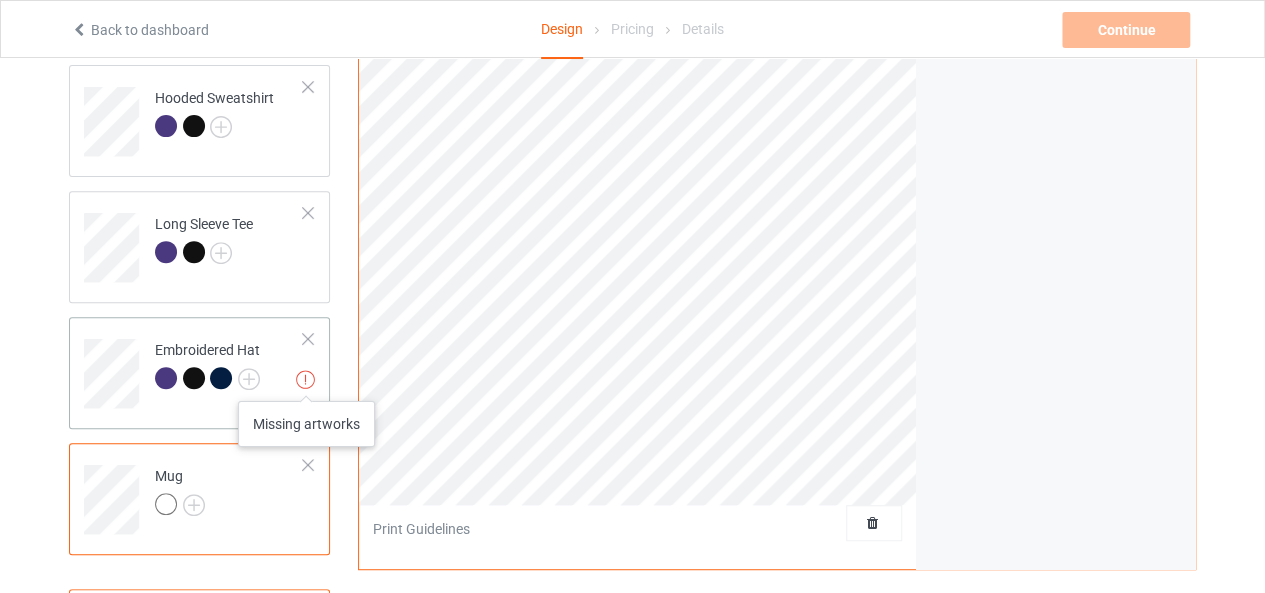 click at bounding box center [305, 379] 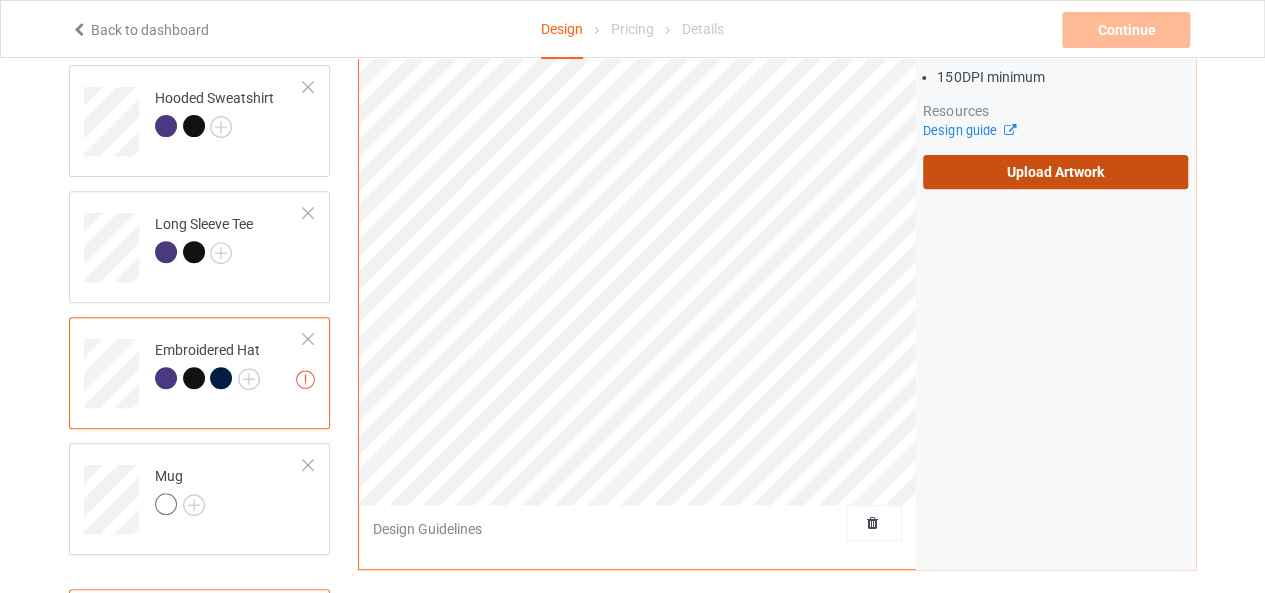 click on "Upload Artwork" at bounding box center [1055, 172] 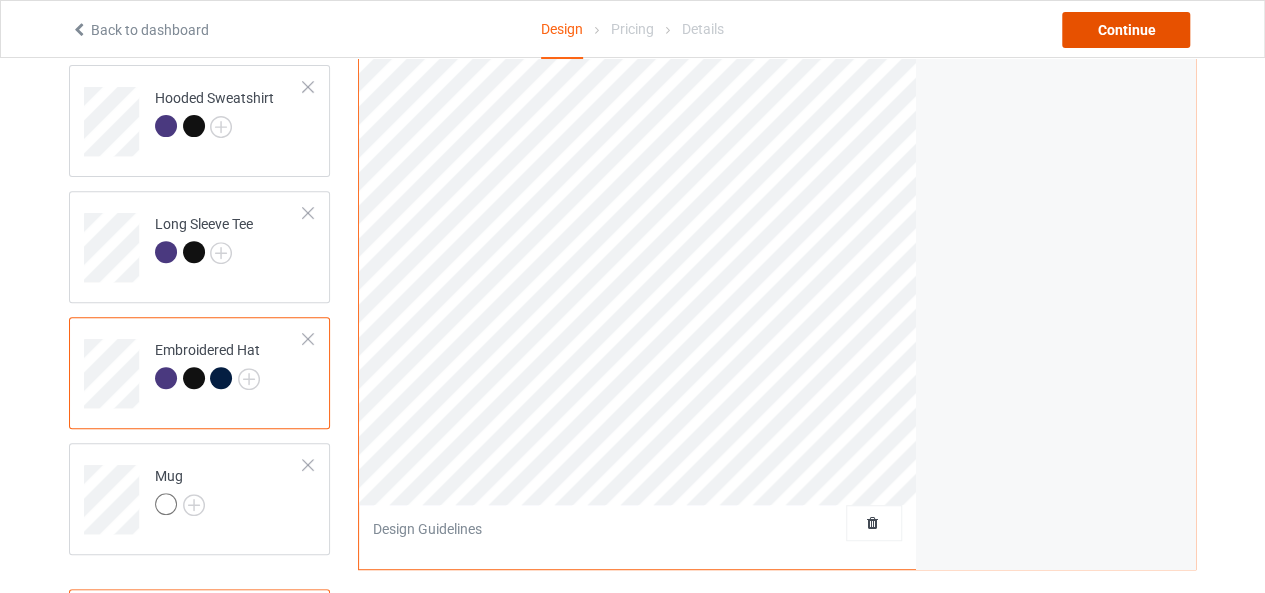 click on "Continue" at bounding box center (1126, 30) 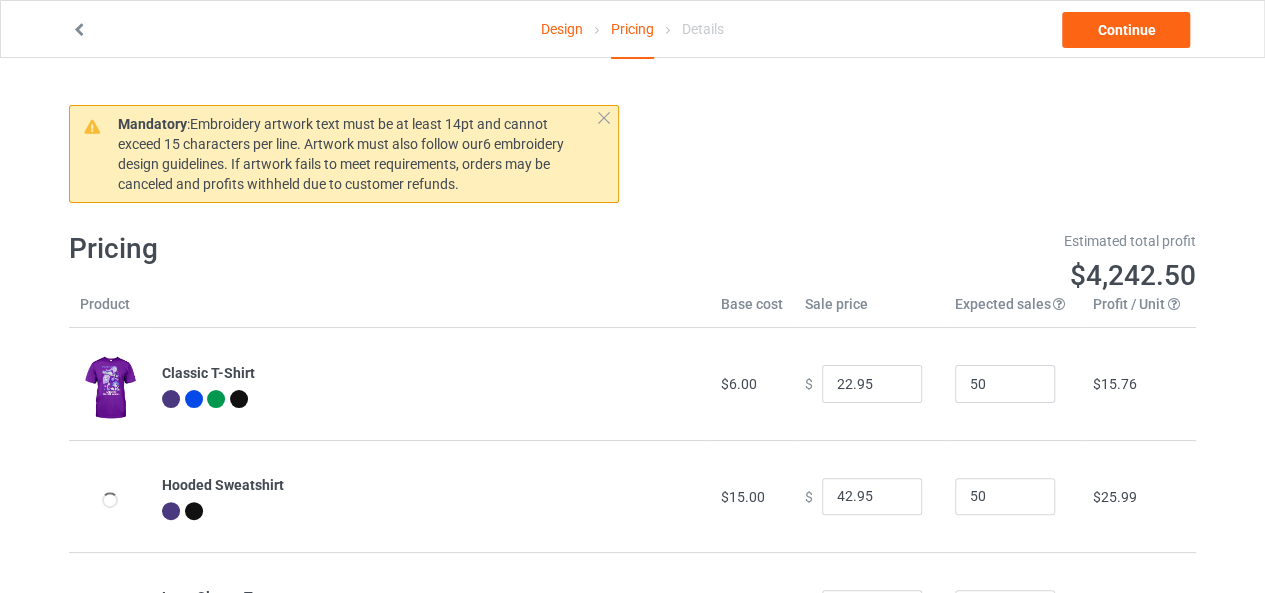 scroll, scrollTop: 183, scrollLeft: 0, axis: vertical 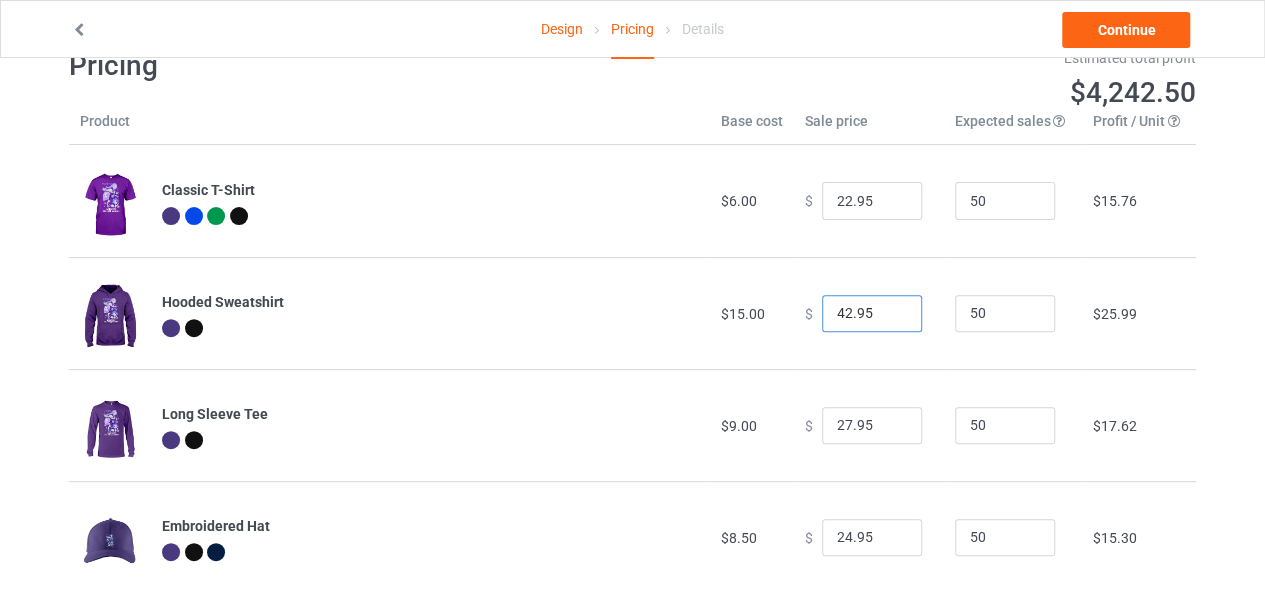 drag, startPoint x: 841, startPoint y: 306, endPoint x: 808, endPoint y: 305, distance: 33.01515 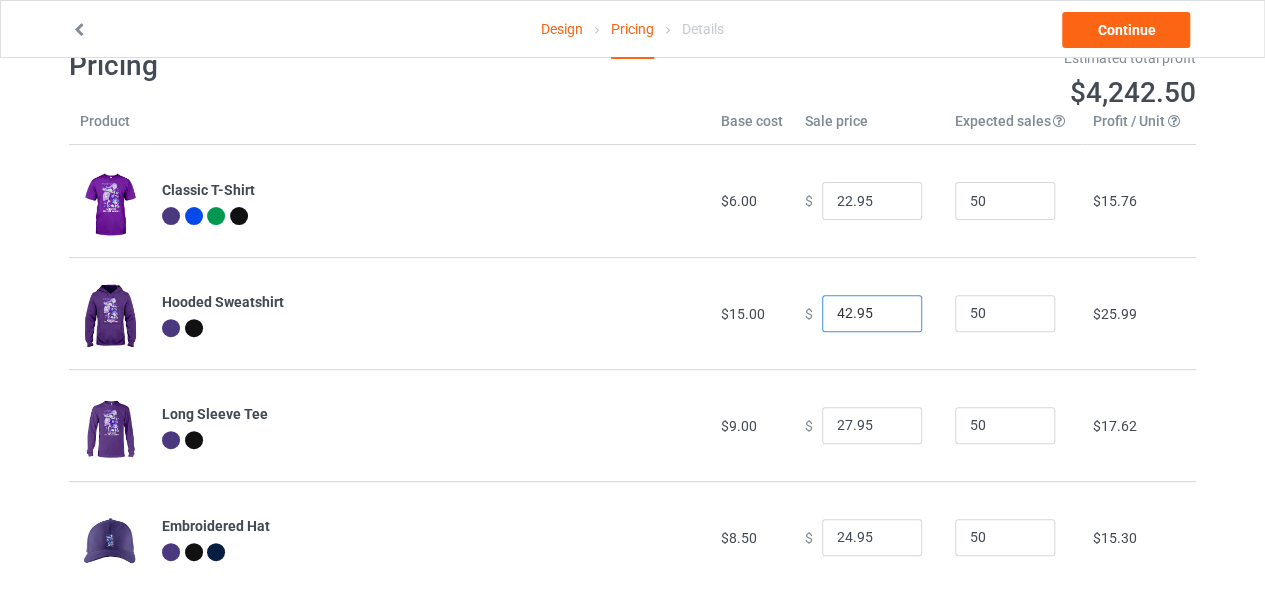 click on "$     42.95" at bounding box center (869, 314) 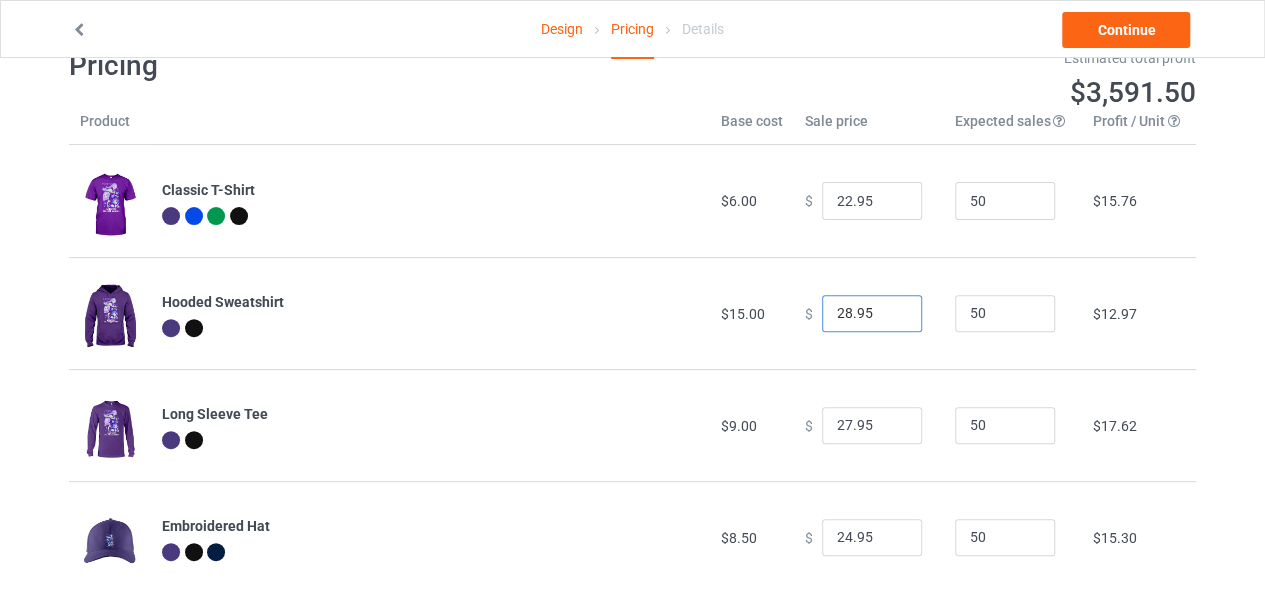 type on "28.95" 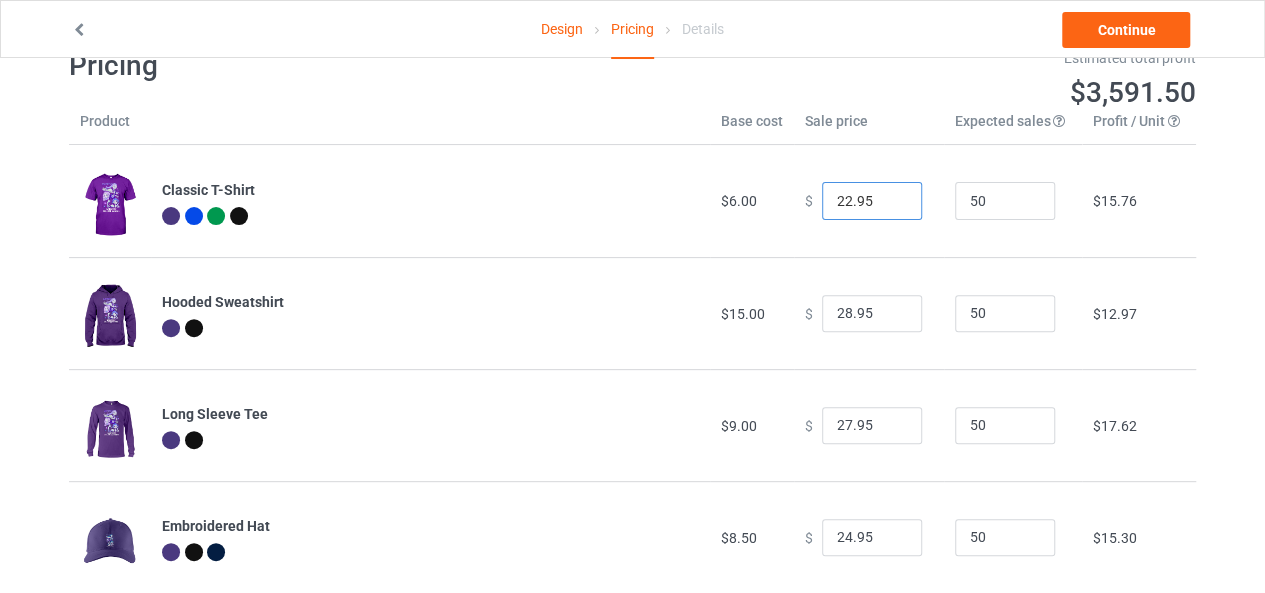 drag, startPoint x: 840, startPoint y: 201, endPoint x: 821, endPoint y: 201, distance: 19 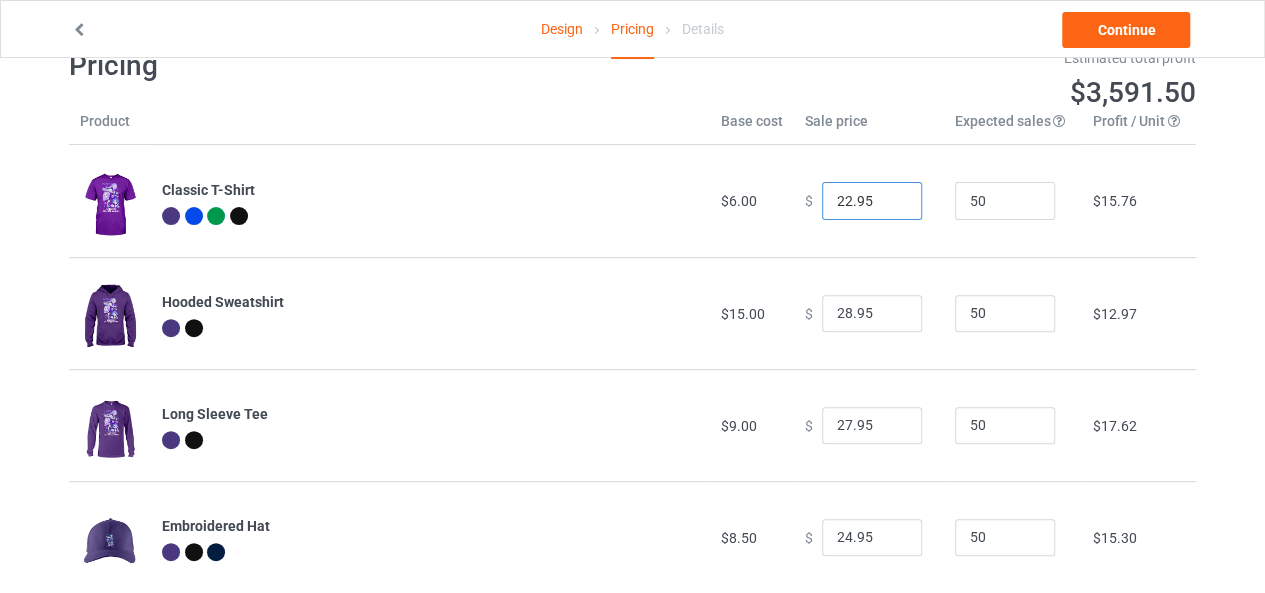 click on "22.95" at bounding box center (872, 201) 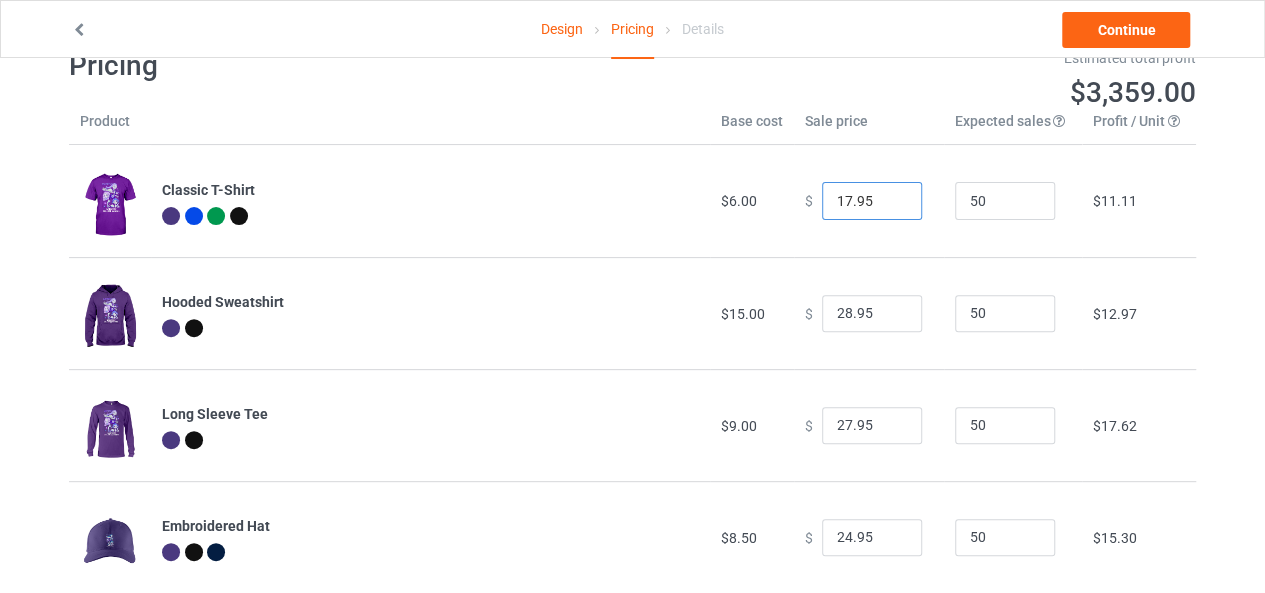 click on "17.95" at bounding box center [872, 201] 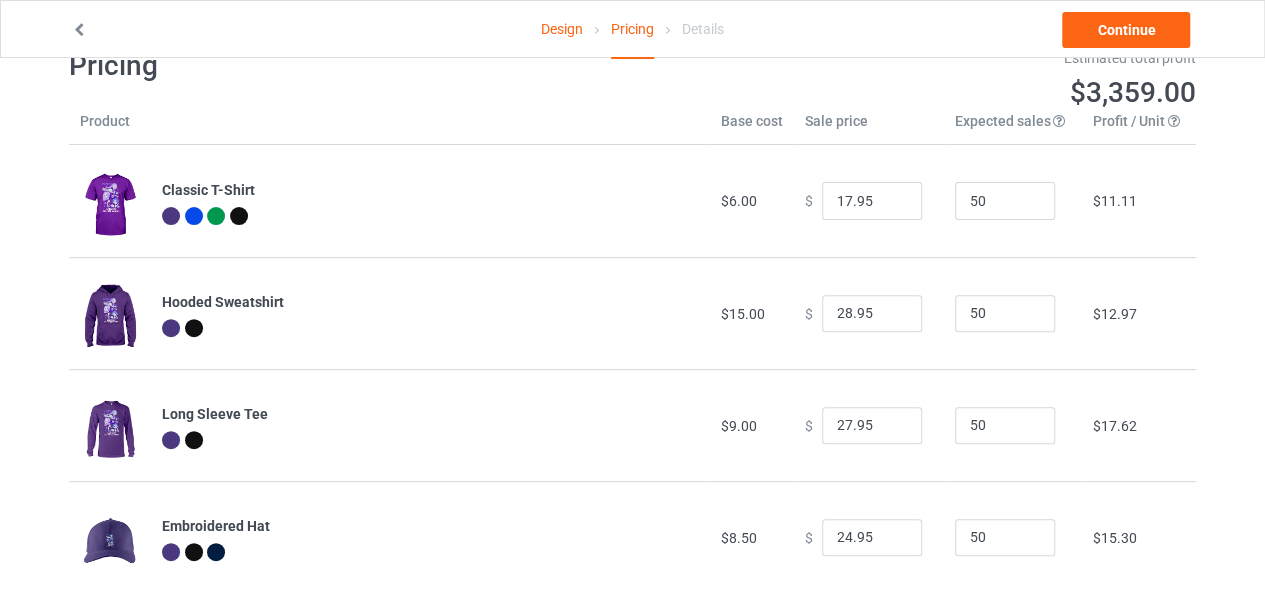 click on "50" at bounding box center (1013, 201) 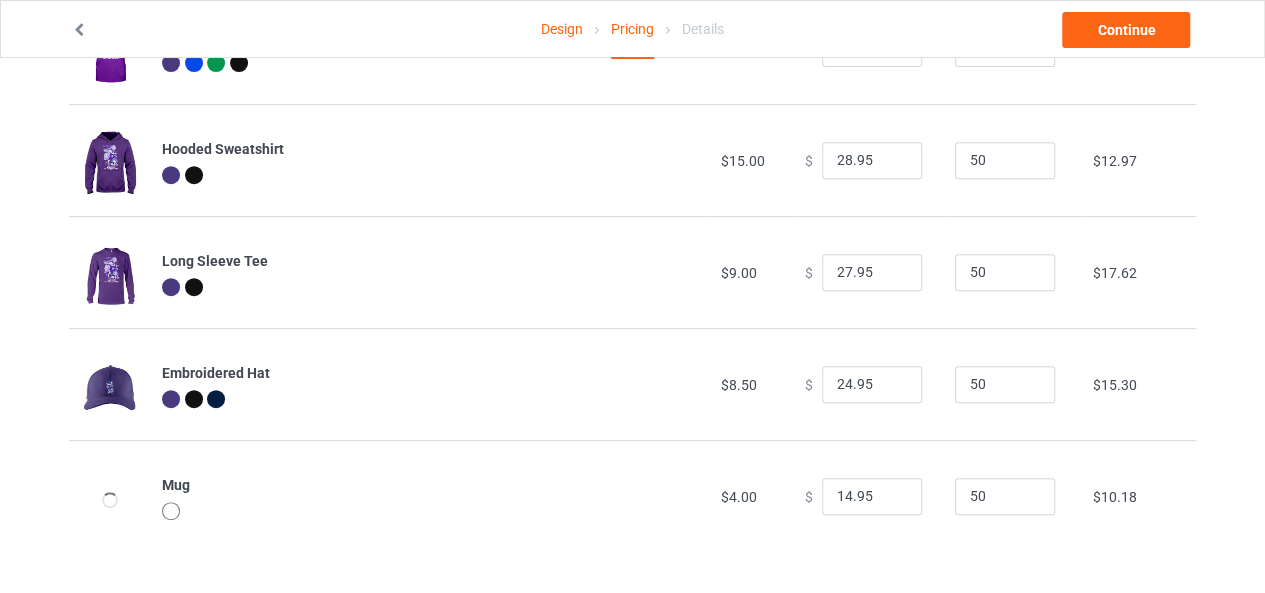 scroll, scrollTop: 306, scrollLeft: 0, axis: vertical 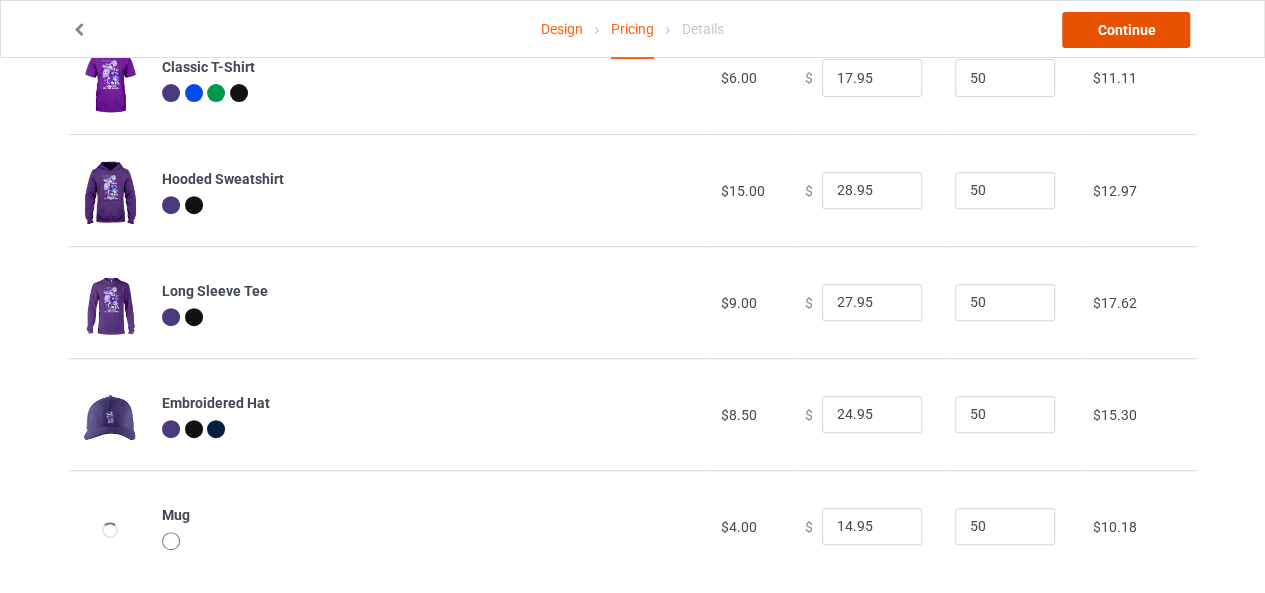click on "Continue" at bounding box center [1126, 30] 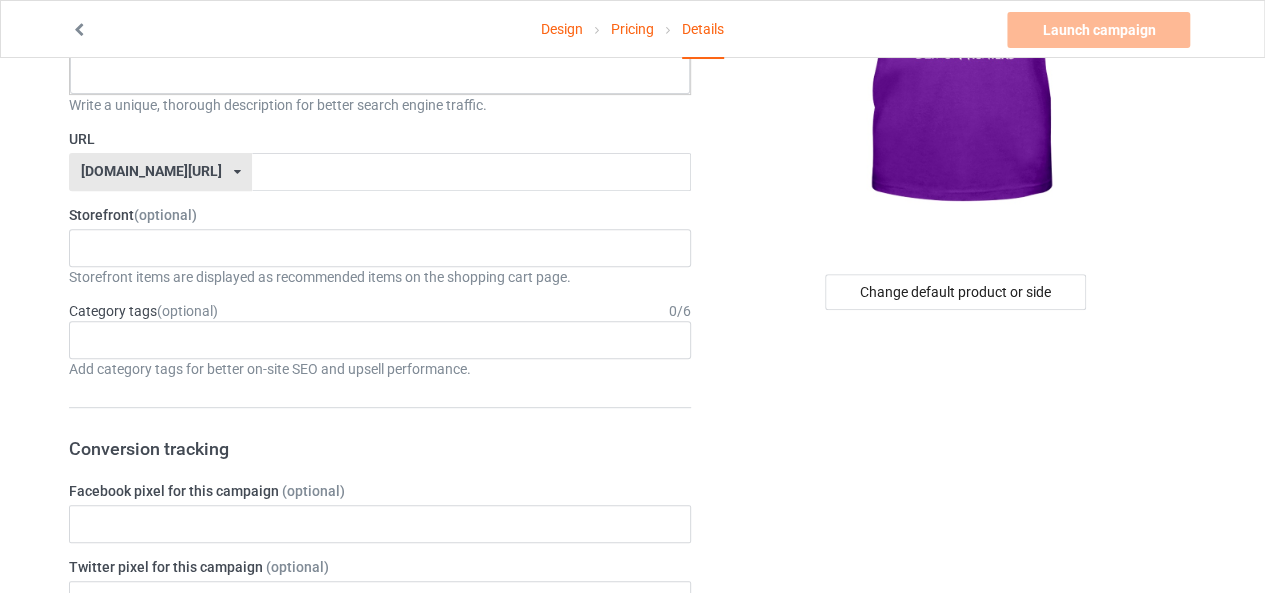 scroll, scrollTop: 0, scrollLeft: 0, axis: both 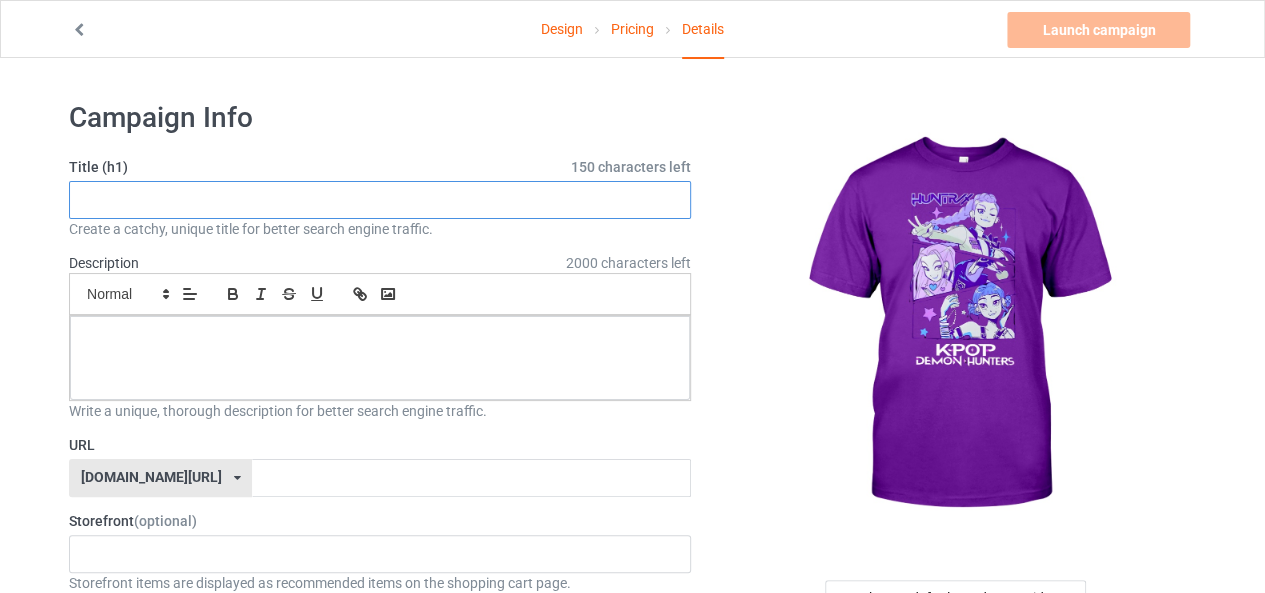 click at bounding box center [380, 200] 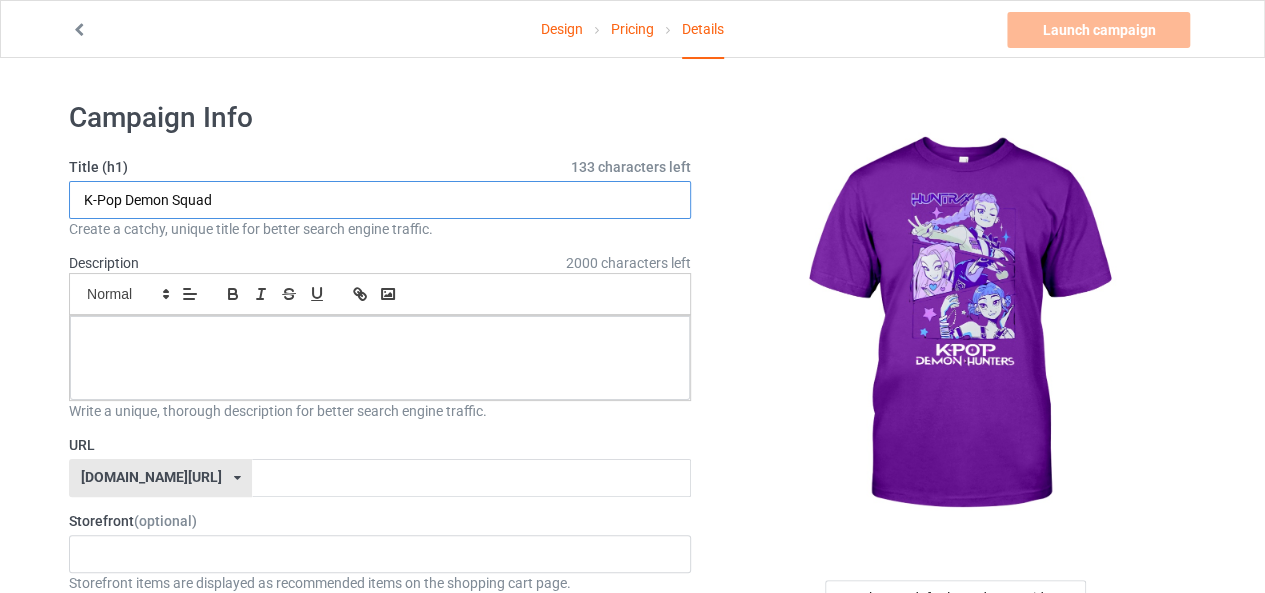 type on "K-Pop Demon Squad" 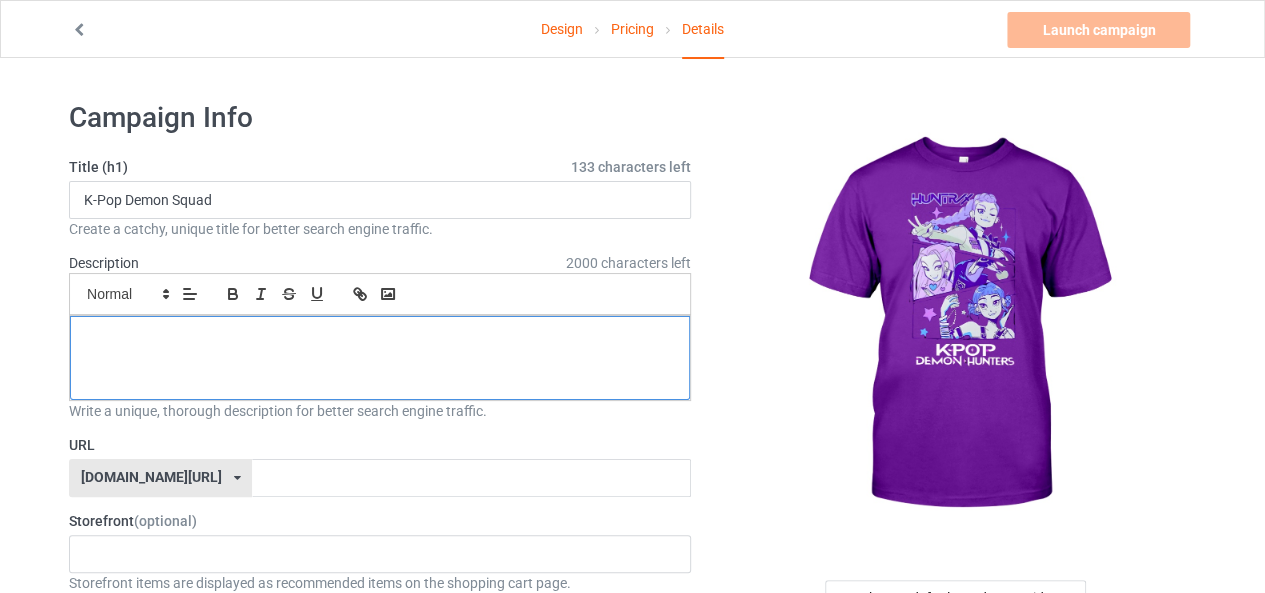 click at bounding box center [380, 338] 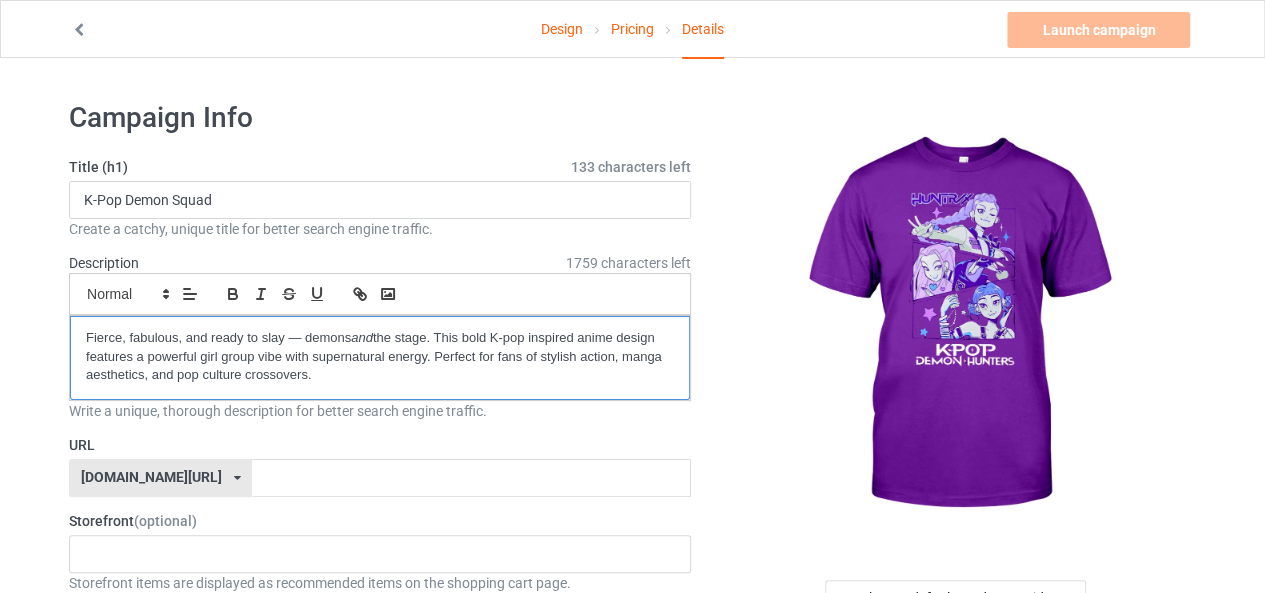 scroll, scrollTop: 0, scrollLeft: 0, axis: both 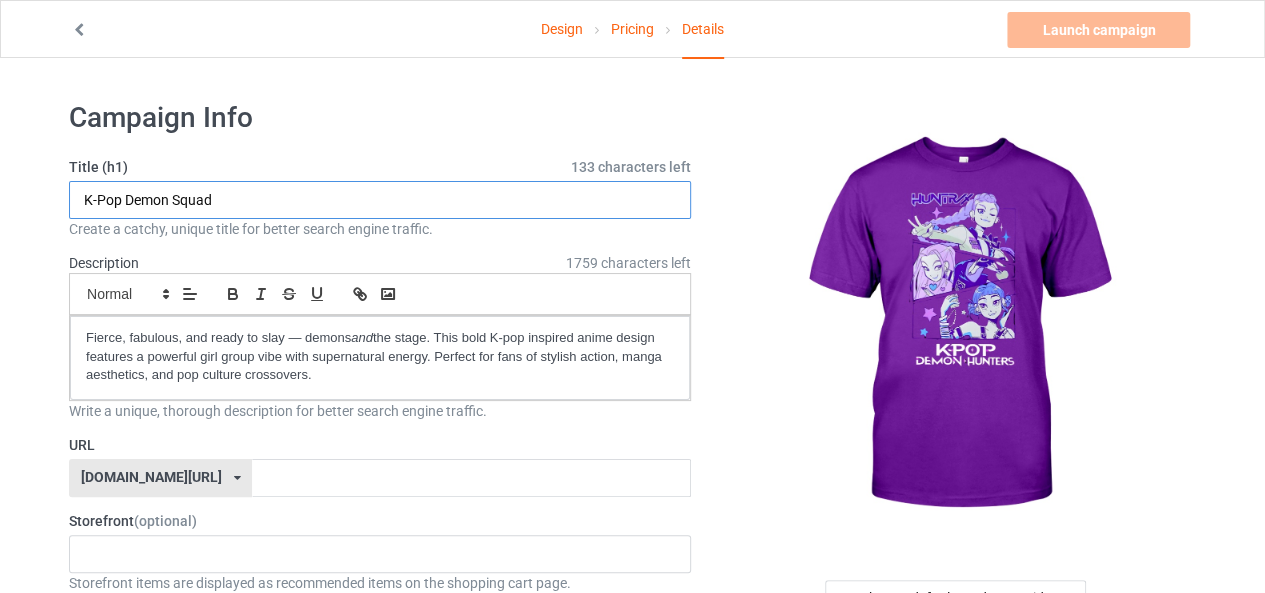 click on "K-Pop Demon Squad" at bounding box center [380, 200] 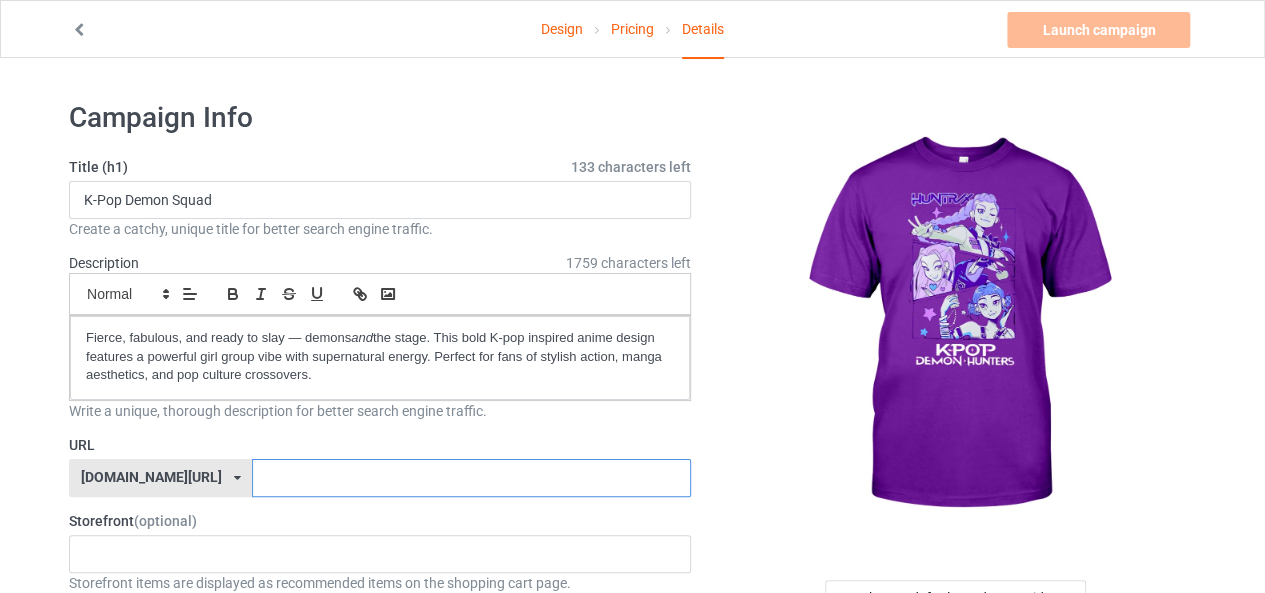 click at bounding box center (471, 478) 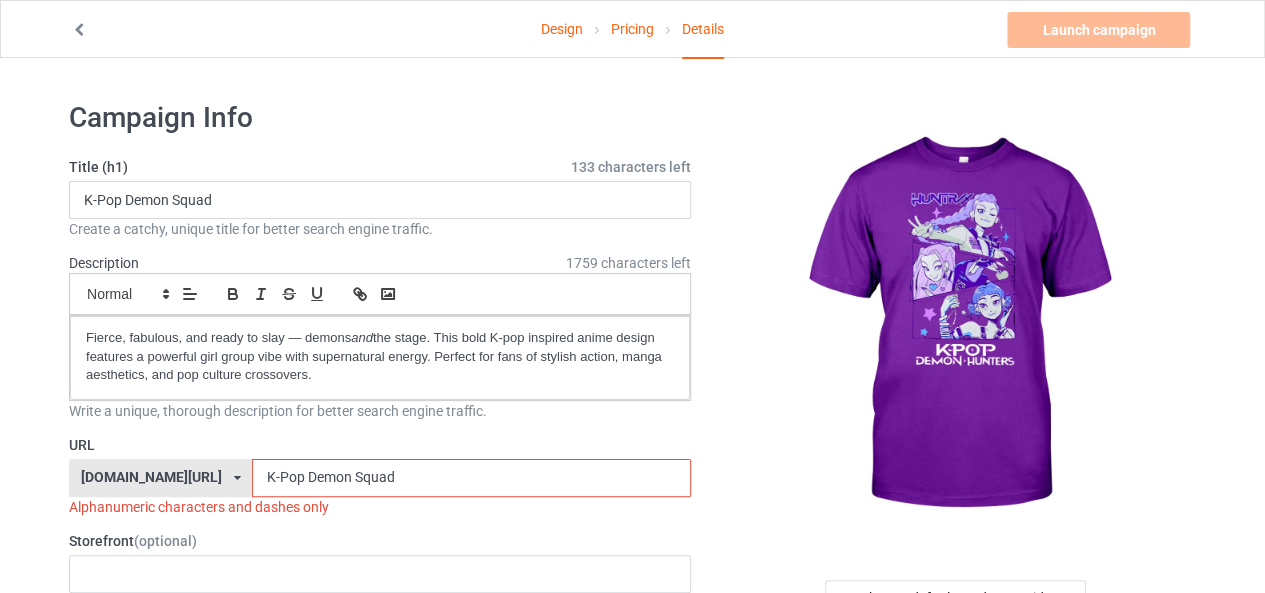 click on "K-Pop Demon Squad" at bounding box center (471, 478) 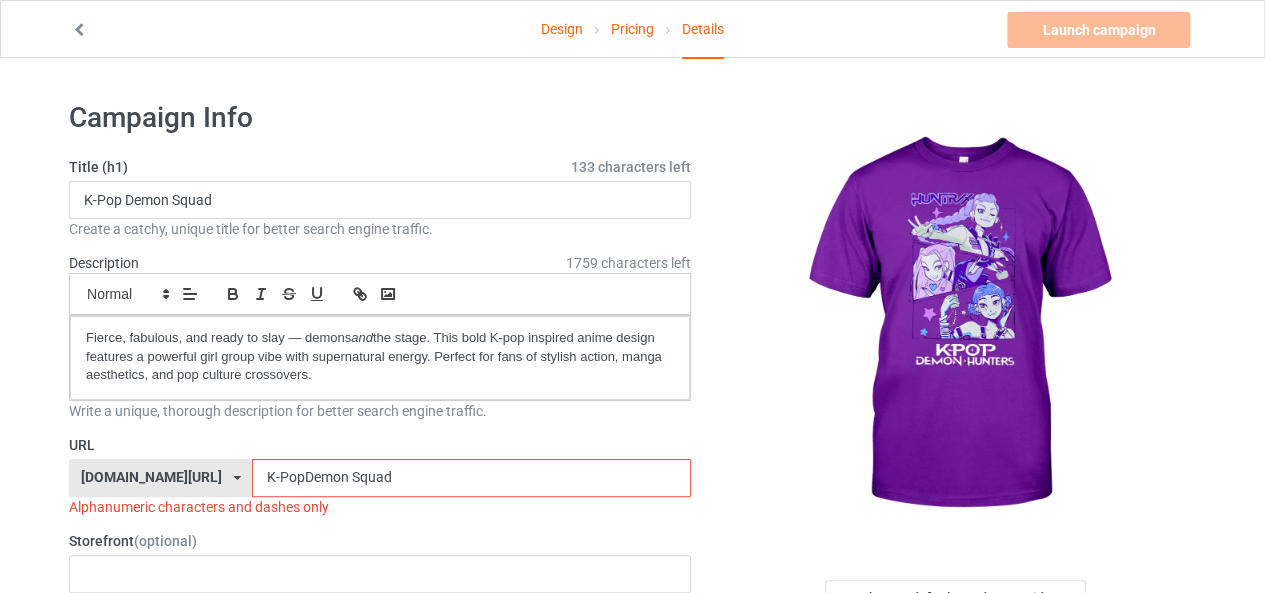 click on "K-PopDemon Squad" at bounding box center (471, 478) 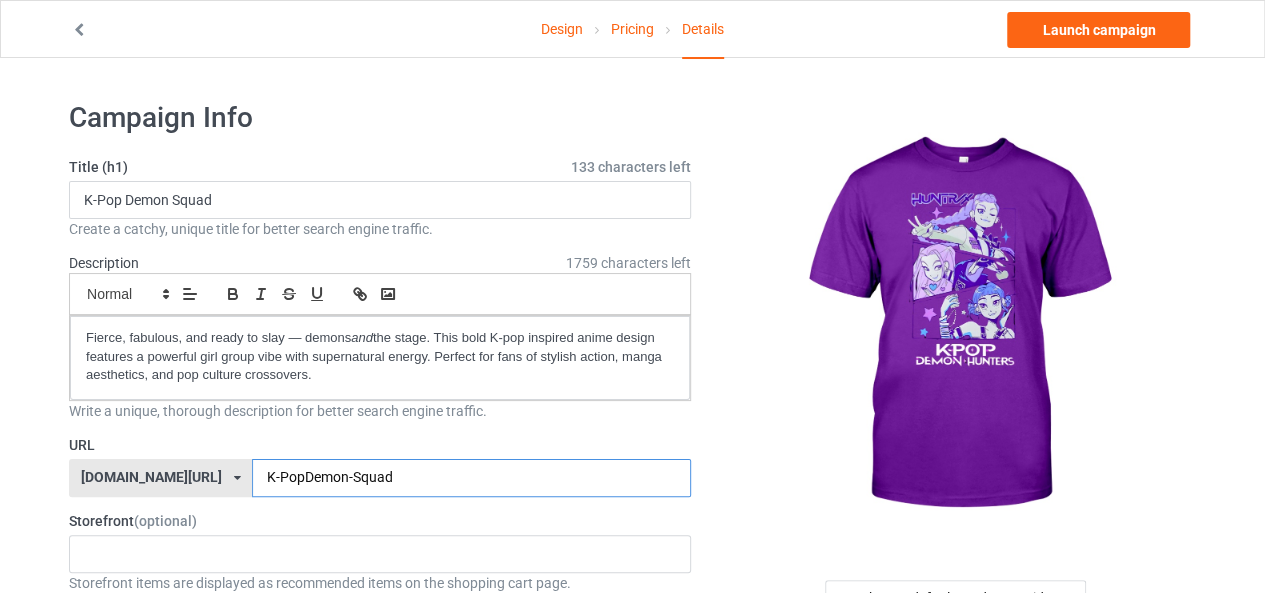 click on "K-PopDemon-Squad" at bounding box center (471, 478) 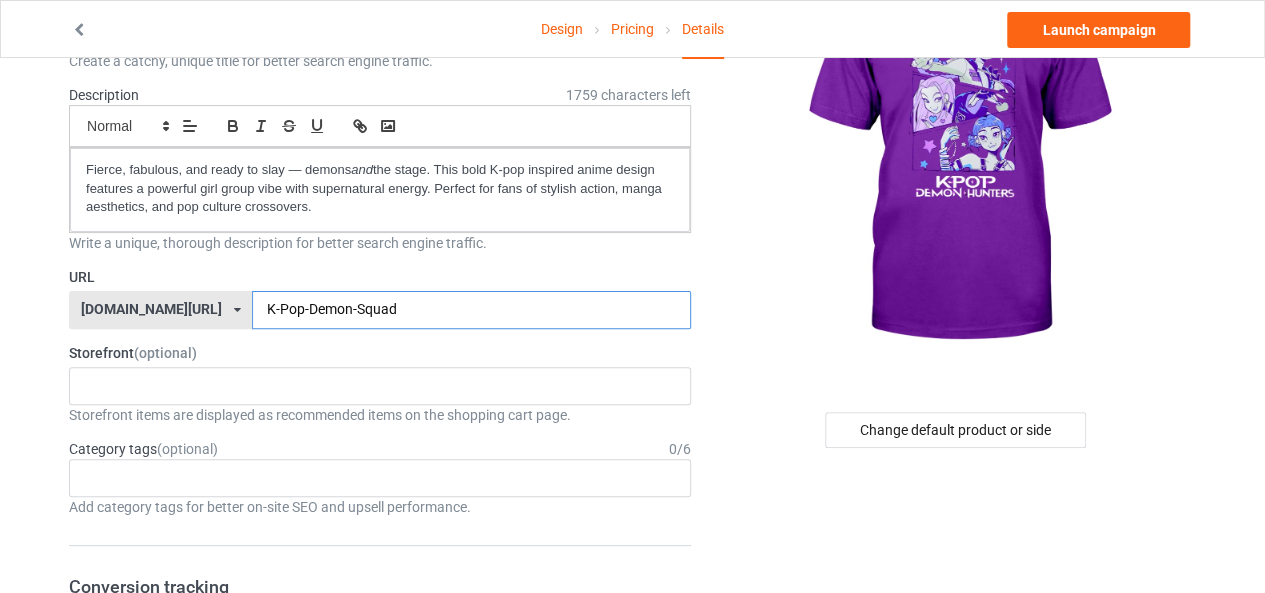 scroll, scrollTop: 167, scrollLeft: 0, axis: vertical 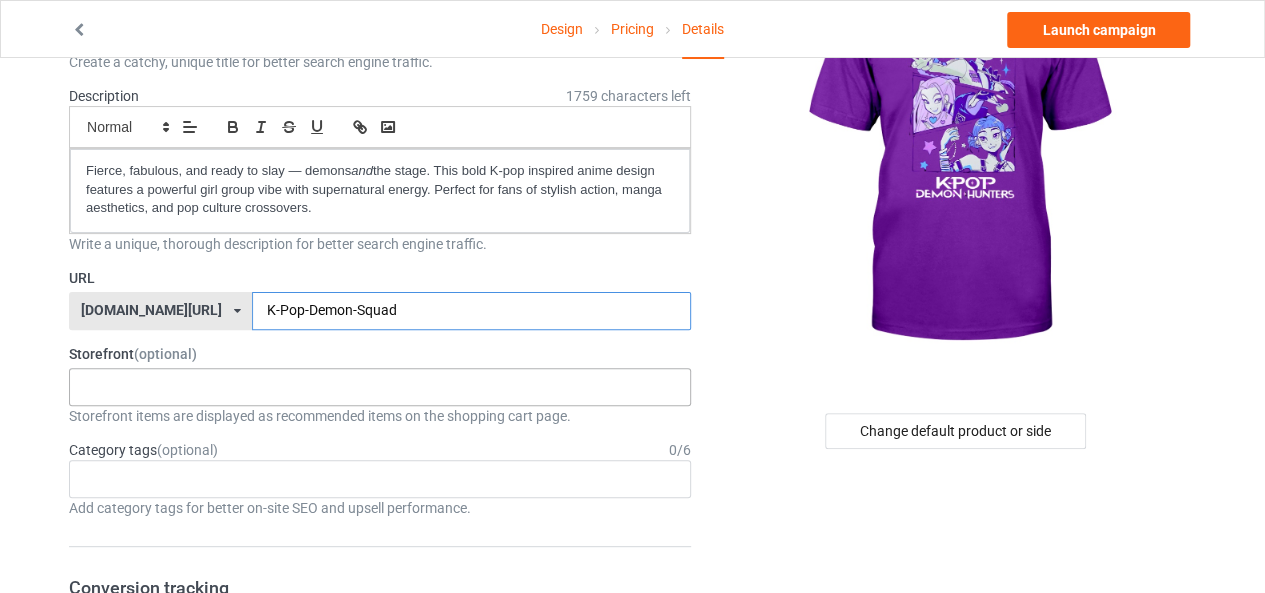 type on "K-Pop-Demon-Squad" 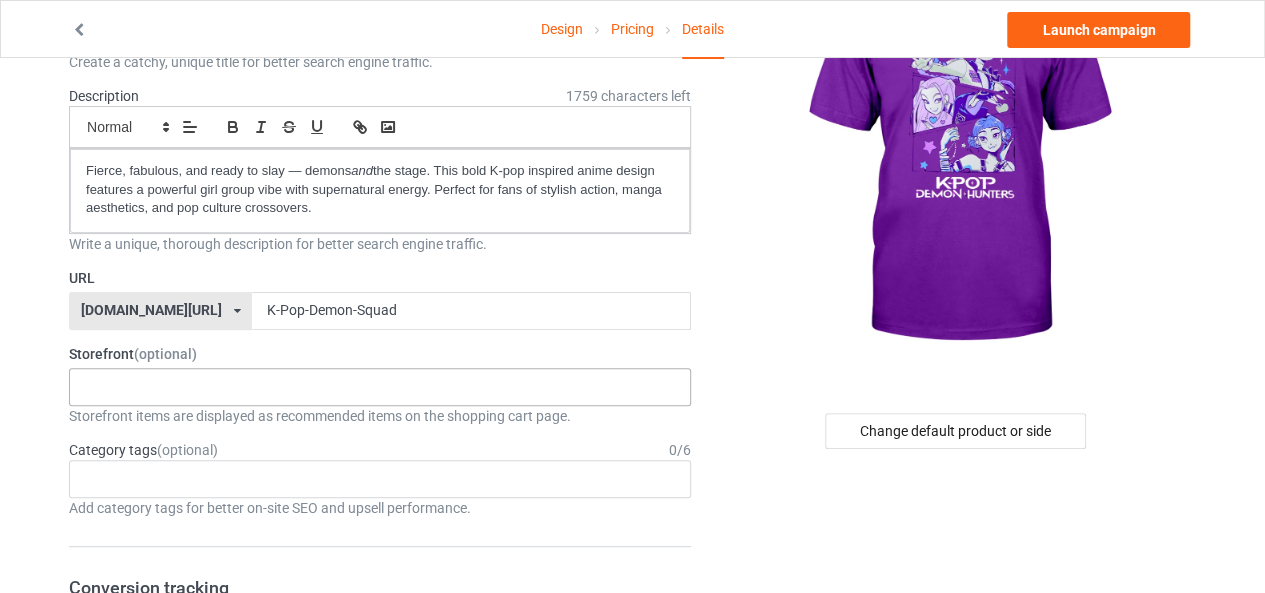 click on "USA SHIRTS GOLF SHIRTS 66e84a114894be002ed1068d 66e847864894be002ed1068c" at bounding box center (380, 387) 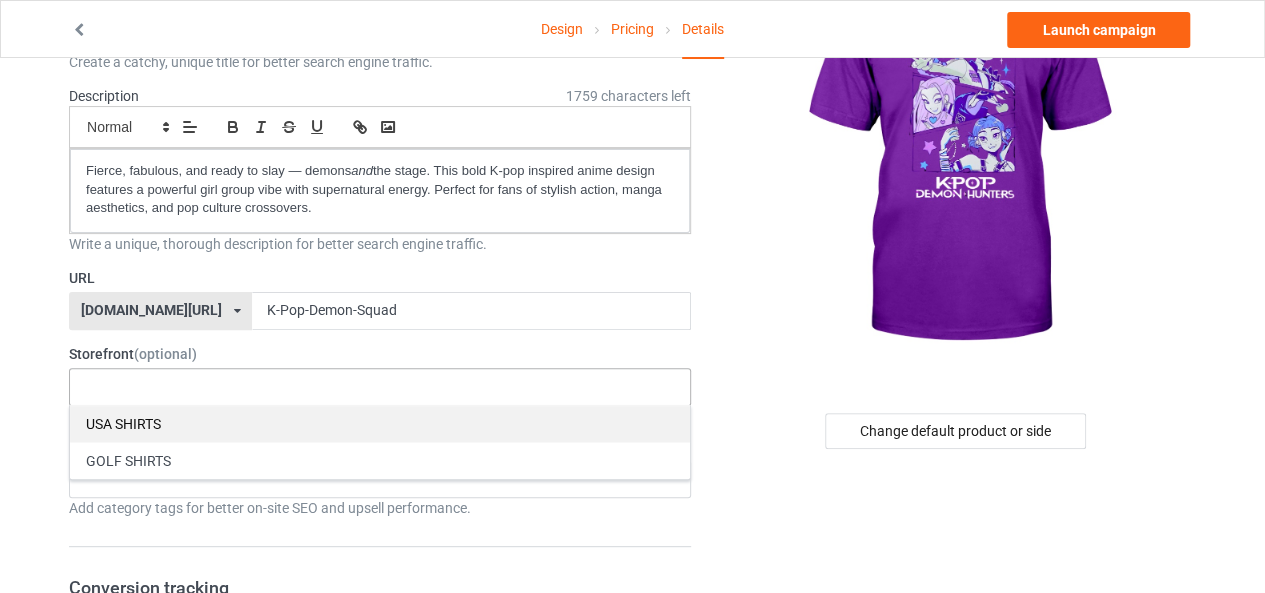 click on "USA SHIRTS" at bounding box center (380, 423) 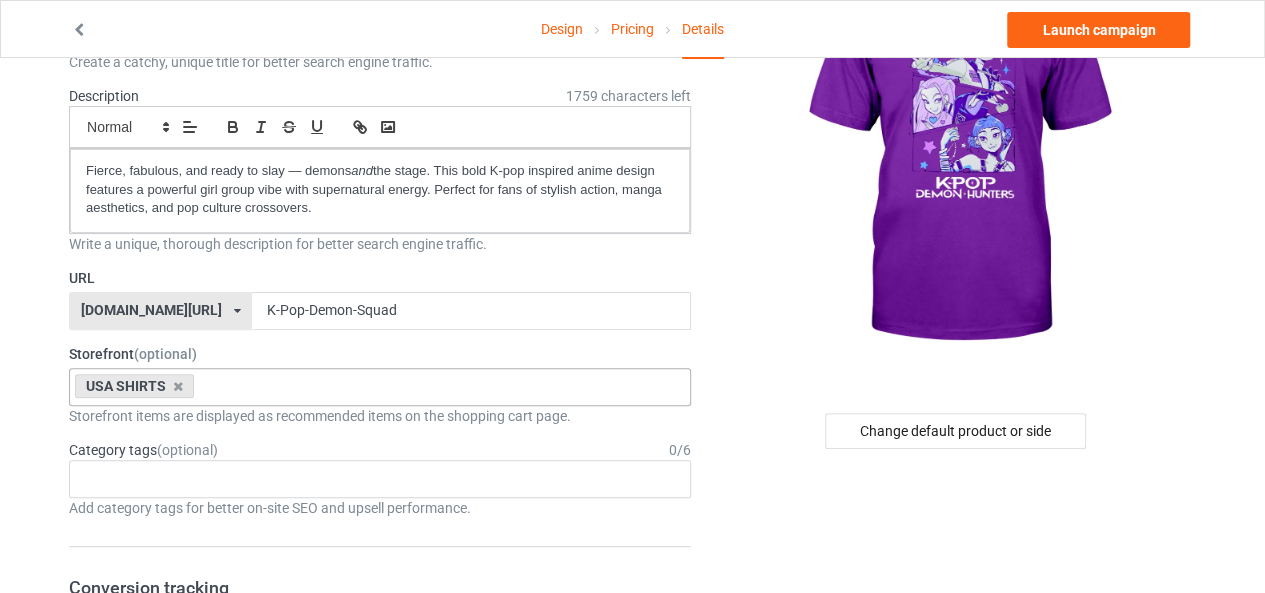 click at bounding box center [957, 158] 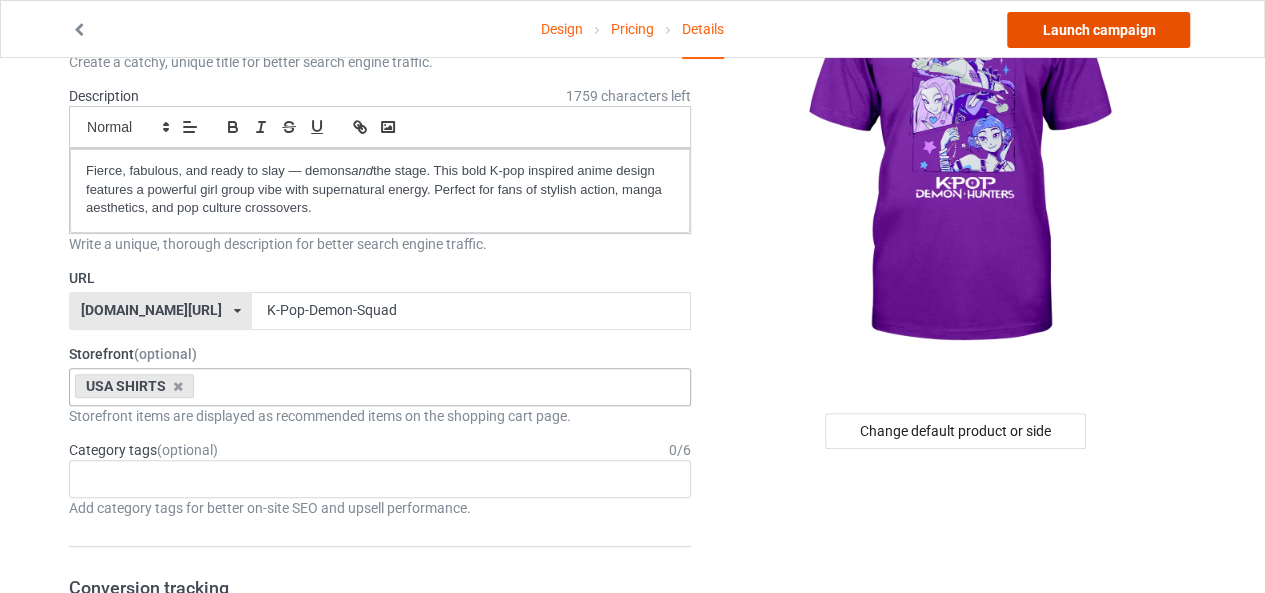 click on "Launch campaign" at bounding box center [1098, 30] 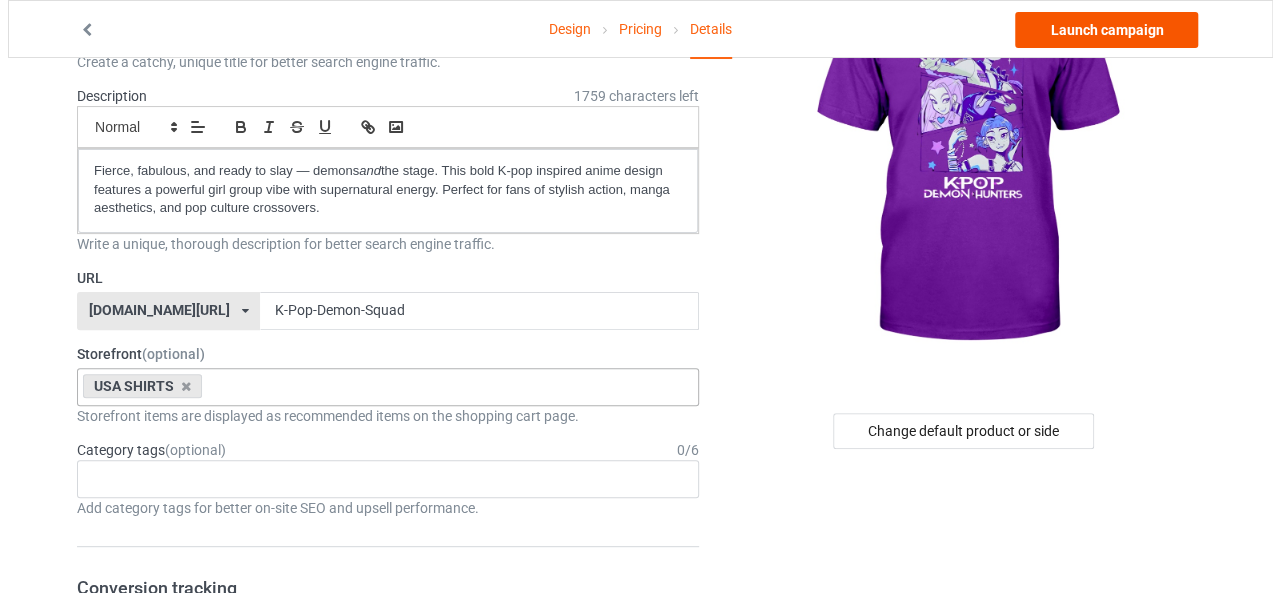 scroll, scrollTop: 0, scrollLeft: 0, axis: both 